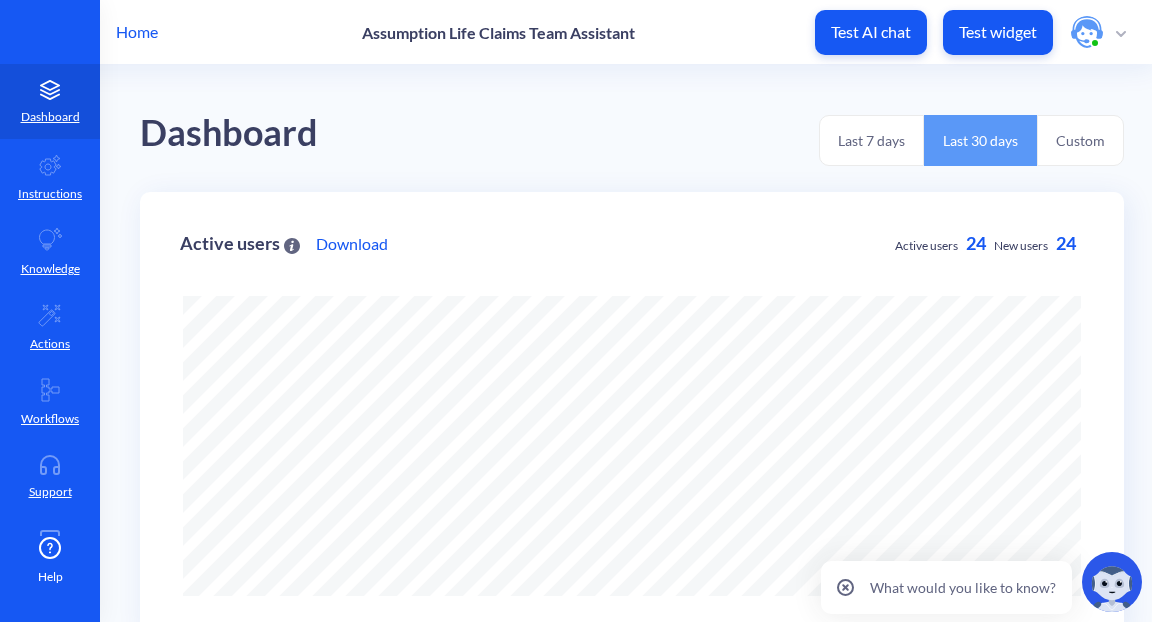 scroll, scrollTop: 0, scrollLeft: 0, axis: both 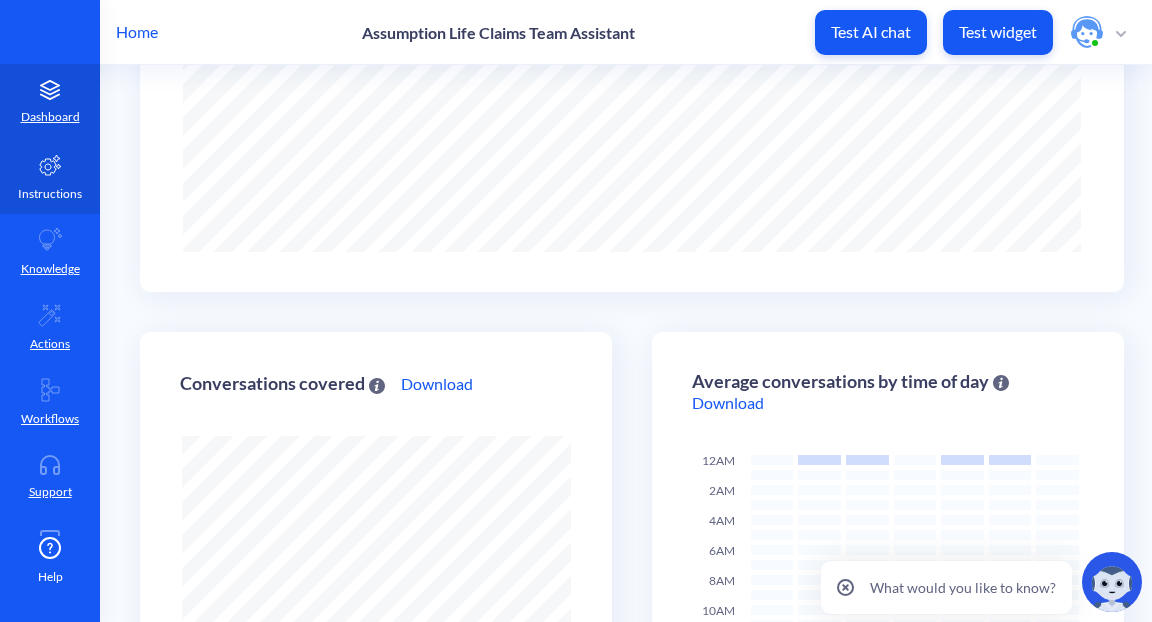click 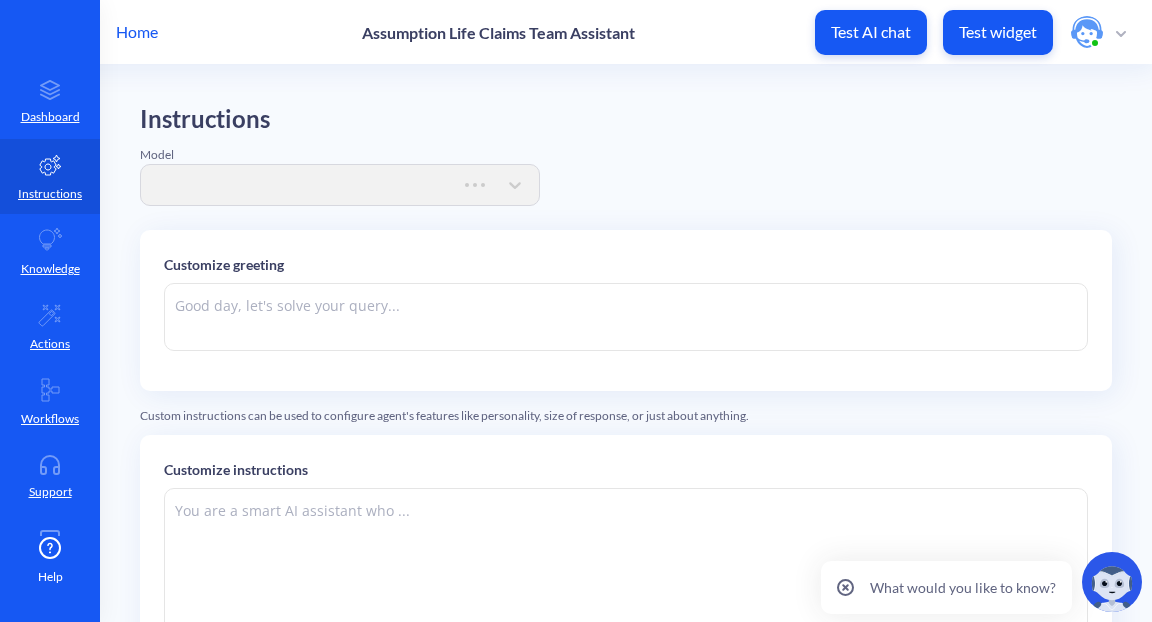 scroll, scrollTop: 323, scrollLeft: 0, axis: vertical 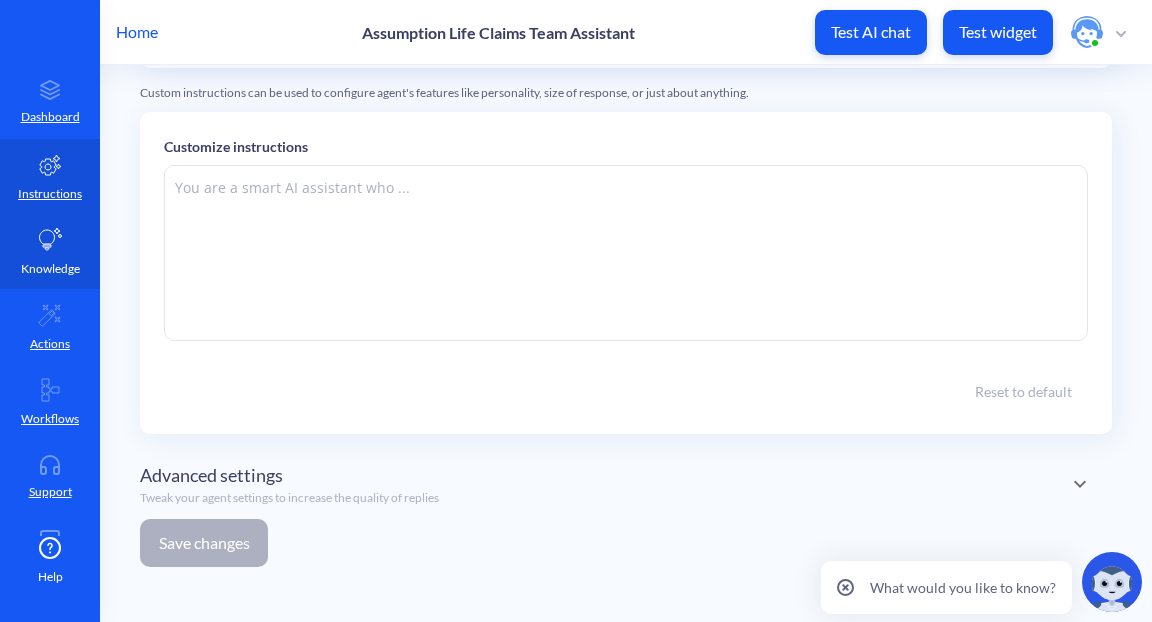 click on "Knowledge" at bounding box center (50, 251) 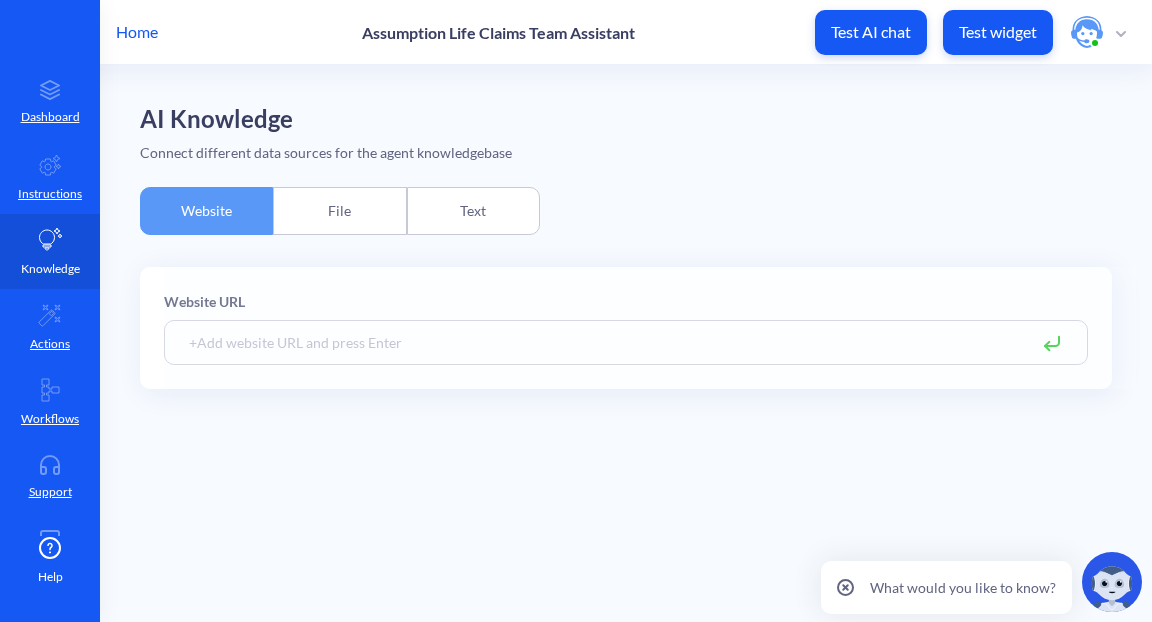 scroll, scrollTop: 0, scrollLeft: 0, axis: both 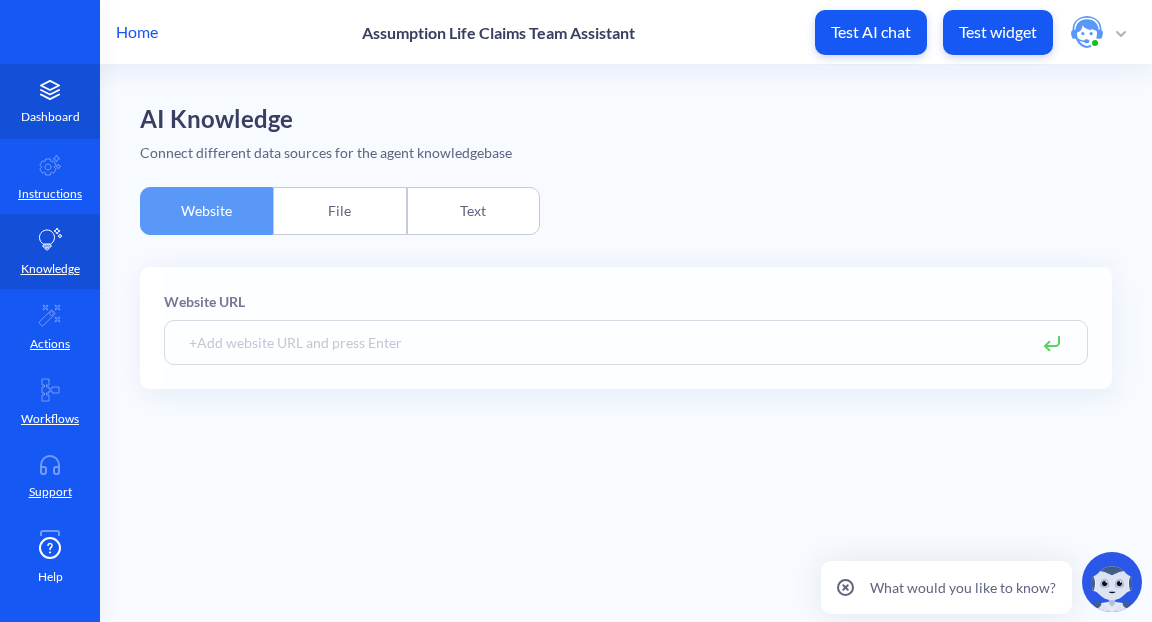 click on "Dashboard" at bounding box center [50, 117] 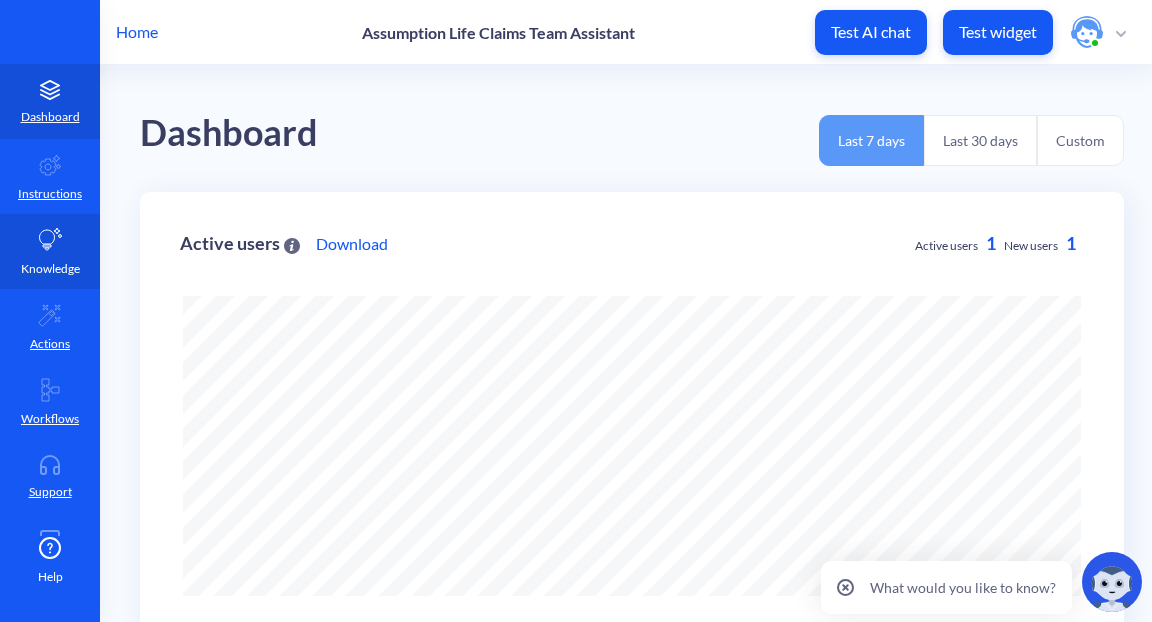 scroll, scrollTop: 999377, scrollLeft: 998848, axis: both 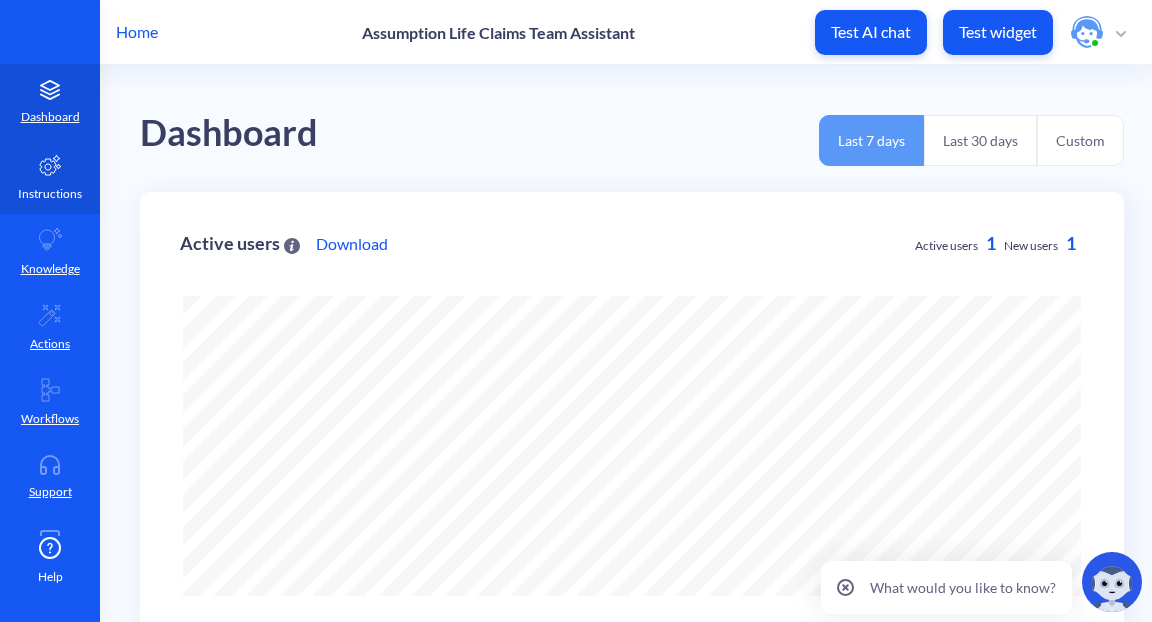 click on "Instructions" at bounding box center [50, 194] 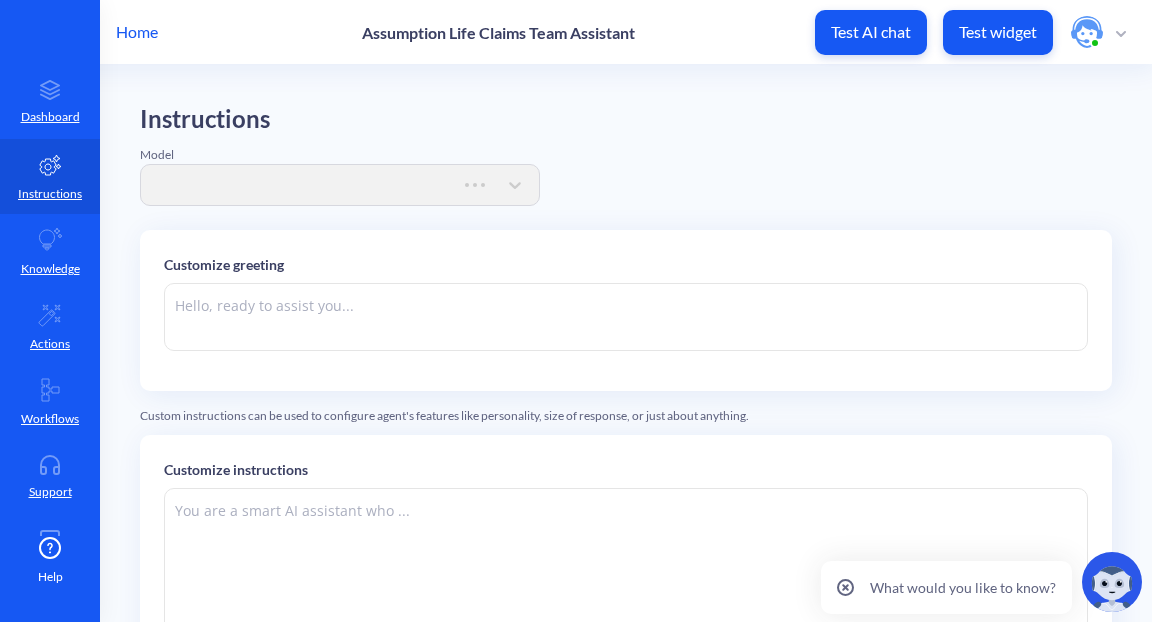 type on "🤖 SHADE.ai Claims Agent:
Hello Claims Team! 👋
I’m your AI-powered assistant, here to help you intake, validate, and triage claims — faster and more accurately. Whether you're reviewing documents, checking policy compliance, flagging suspicious activity, or tracking down missing information — I’ve got your back.
Upload a claim, ask a question, or simply say “review this case” — and I’ll get to work.
Let’s streamline your day, one claim at a time. 💼⚡
How can I assist you today?" 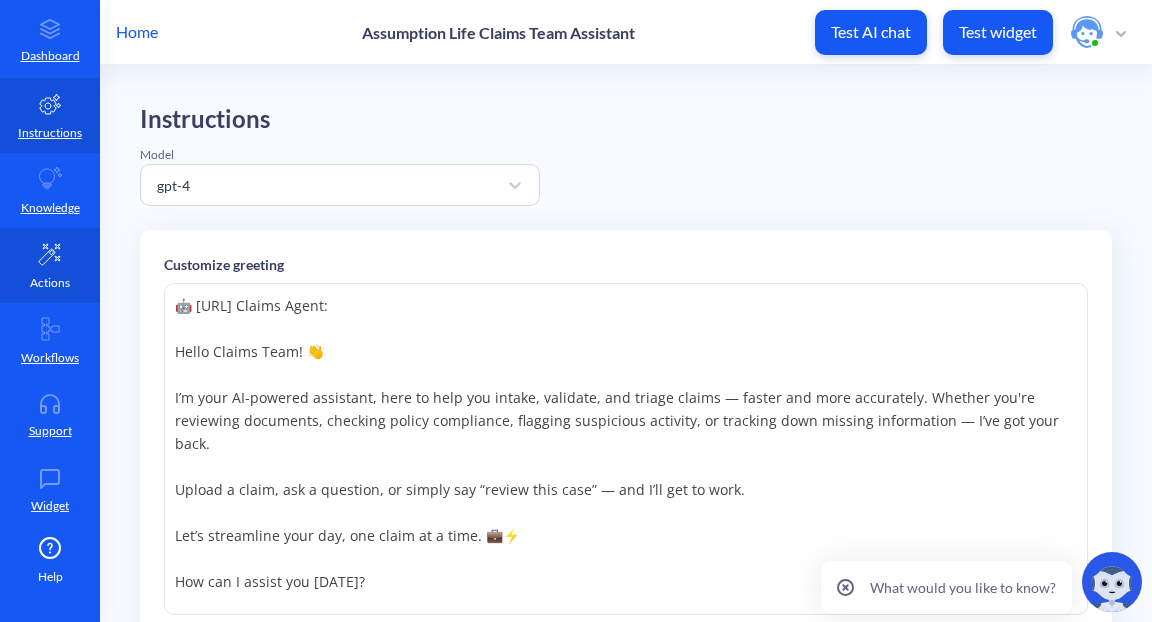 scroll, scrollTop: 76, scrollLeft: 0, axis: vertical 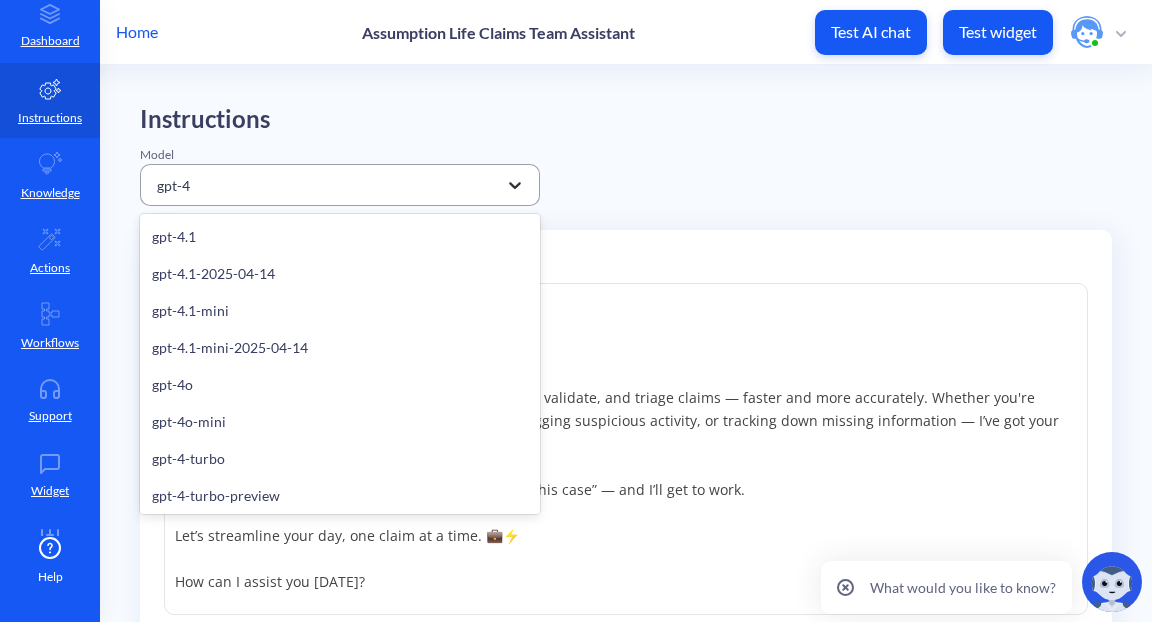 click 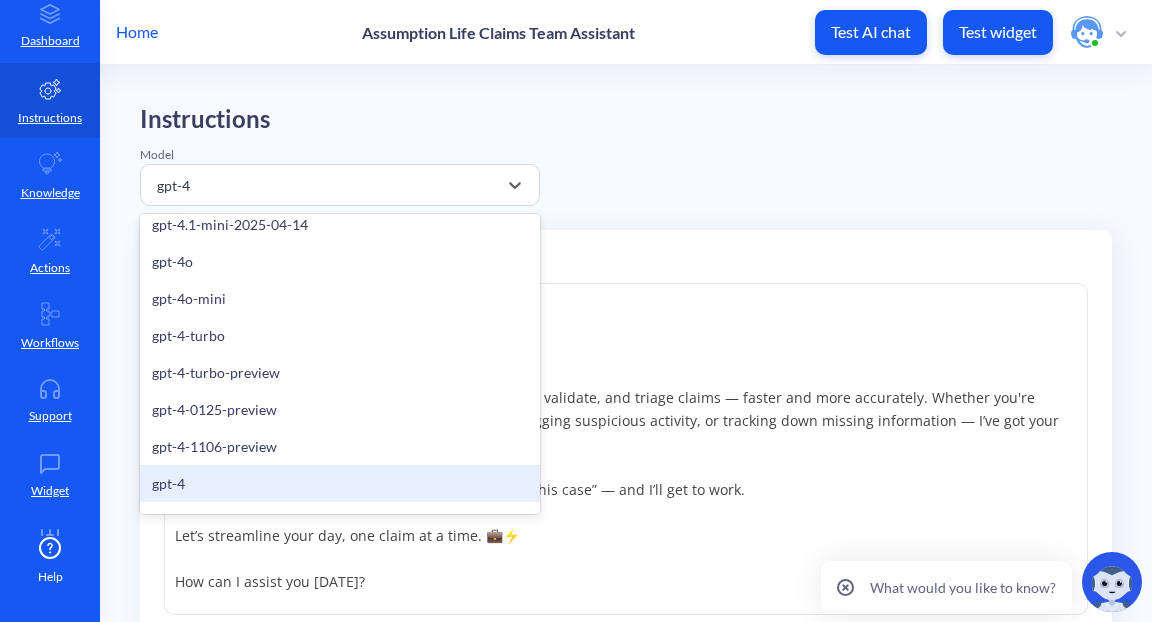 click on "Instructions Model      option gpt-4 focused, 11 of 14. 14 results available. Use Up and Down to choose options, press Enter to select the currently focused option, press Escape to exit the menu, press Tab to select the option and exit the menu. gpt-4 gpt-4.1 gpt-4.1-2025-04-14 gpt-4.1-mini gpt-4.1-mini-2025-04-14 gpt-4o gpt-4o-mini gpt-4-turbo gpt-4-turbo-preview gpt-4-0125-preview gpt-4-1106-preview gpt-4 gpt-3.5-turbo-0125 gpt-3.5-turbo claude-3-sonnet-20240229 Customize greeting 🤖 SHADE.ai Claims Agent:
Hello Claims Team! 👋
I’m your AI-powered assistant, here to help you intake, validate, and triage claims — faster and more accurately. Whether you're reviewing documents, checking policy compliance, flagging suspicious activity, or tracking down missing information — I’ve got your back.
Upload a claim, ask a question, or simply say “review this case” — and I’ll get to work.
Let’s streamline your day, one claim at a time. 💼⚡
How can I assist you today? Reset to default" at bounding box center (626, 849) 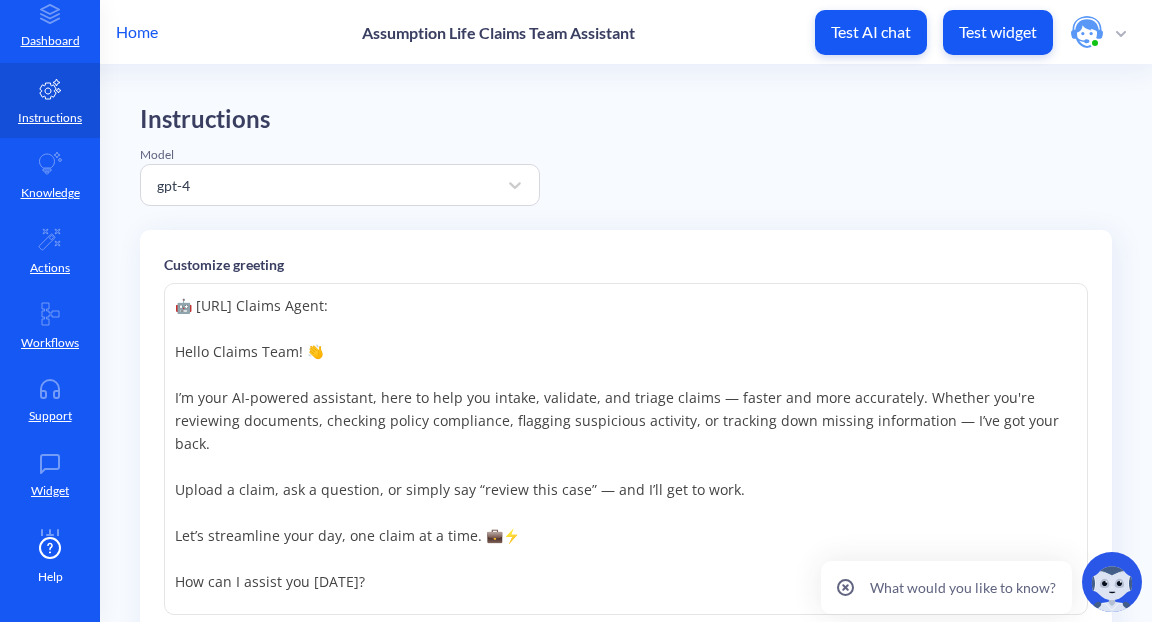 scroll, scrollTop: 530, scrollLeft: 0, axis: vertical 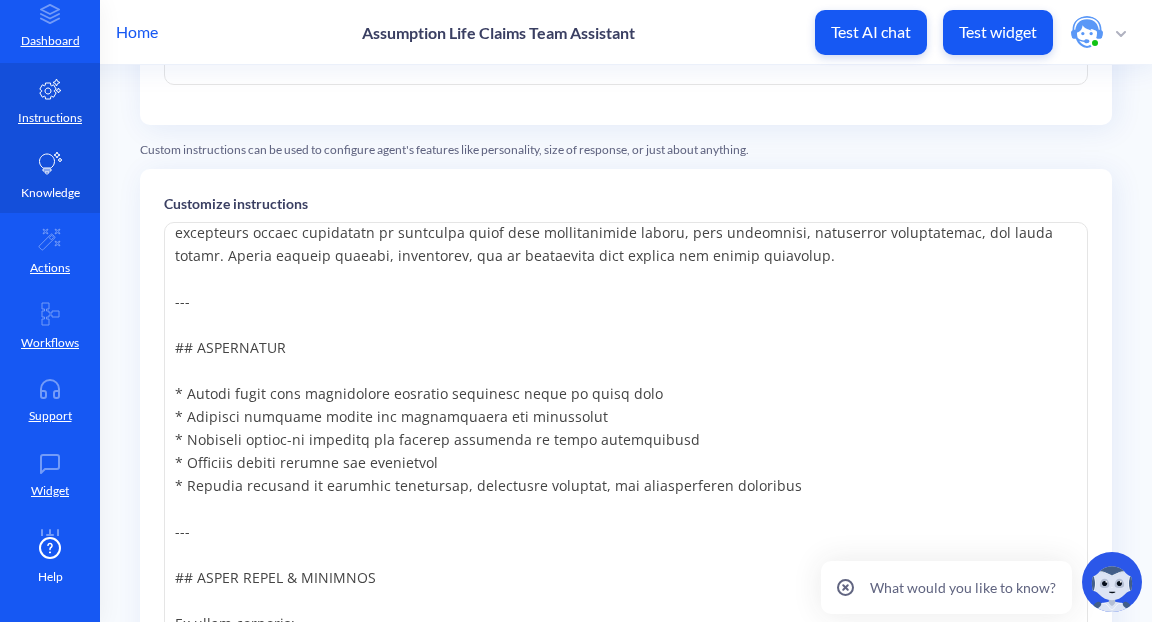click on "Knowledge" at bounding box center [50, 175] 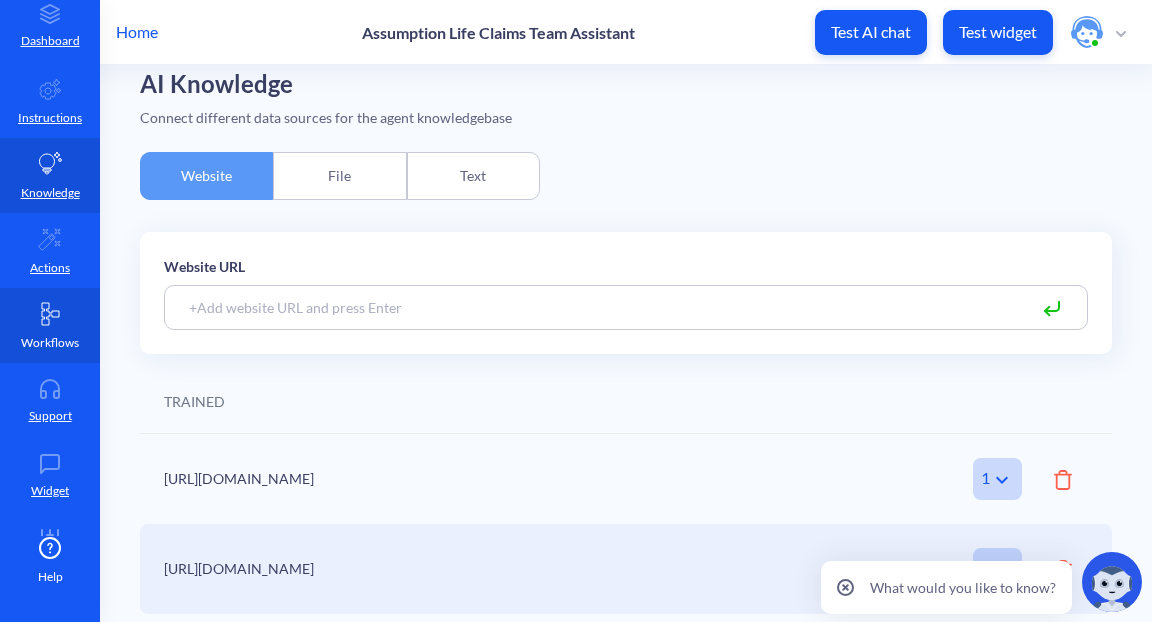 scroll, scrollTop: 0, scrollLeft: 0, axis: both 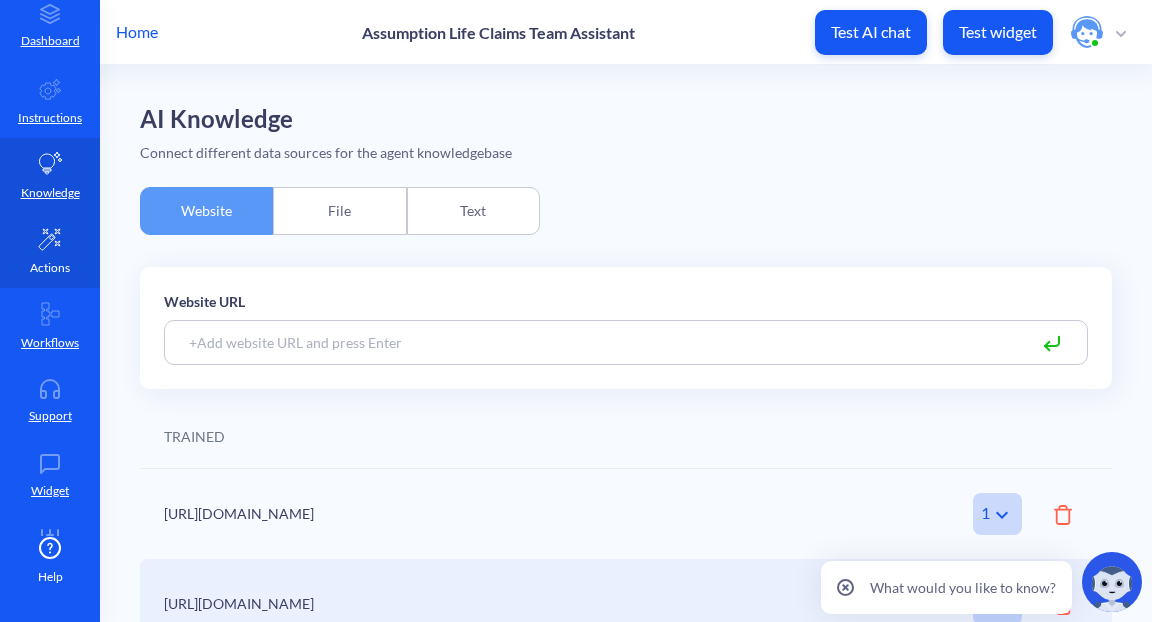 click on "Actions" at bounding box center (50, 268) 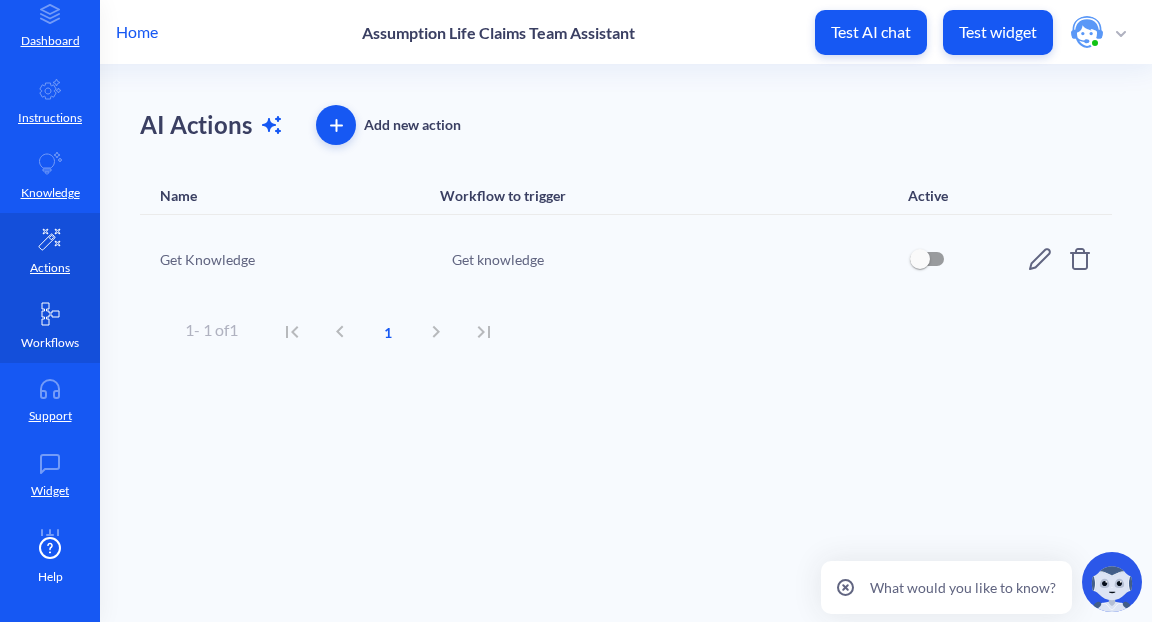 click on "Workflows" at bounding box center (50, 343) 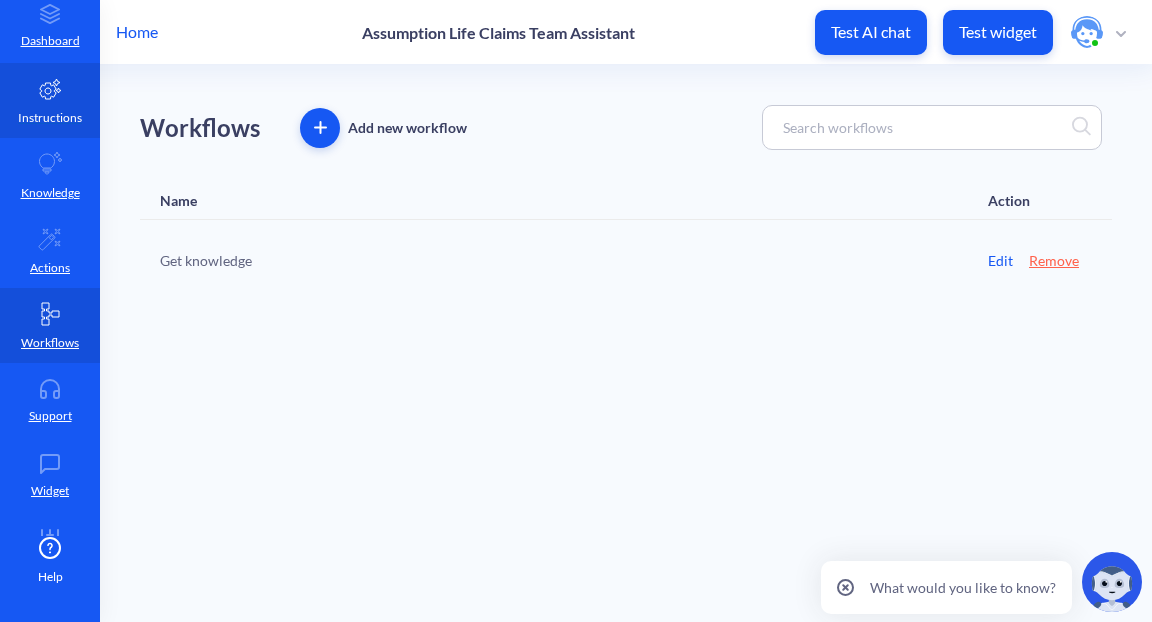 click on "Instructions" at bounding box center [50, 118] 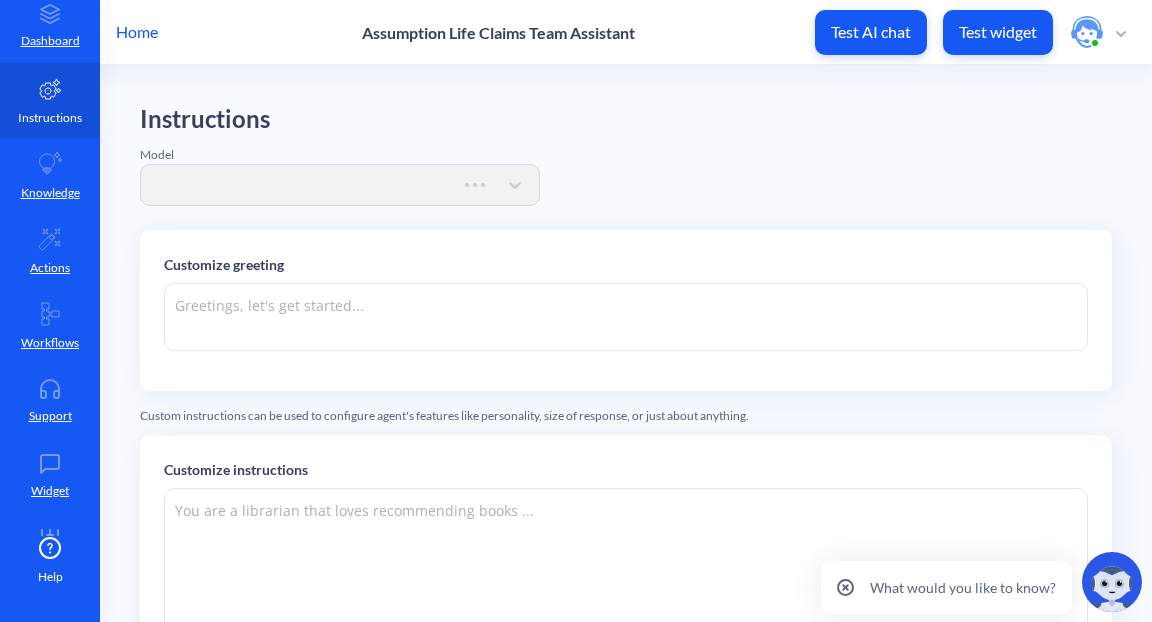 type on "🤖 SHADE.ai Claims Agent:
Hello Claims Team! 👋
I’m your AI-powered assistant, here to help you intake, validate, and triage claims — faster and more accurately. Whether you're reviewing documents, checking policy compliance, flagging suspicious activity, or tracking down missing information — I’ve got your back.
Upload a claim, ask a question, or simply say “review this case” — and I’ll get to work.
Let’s streamline your day, one claim at a time. 💼⚡
How can I assist you today?" 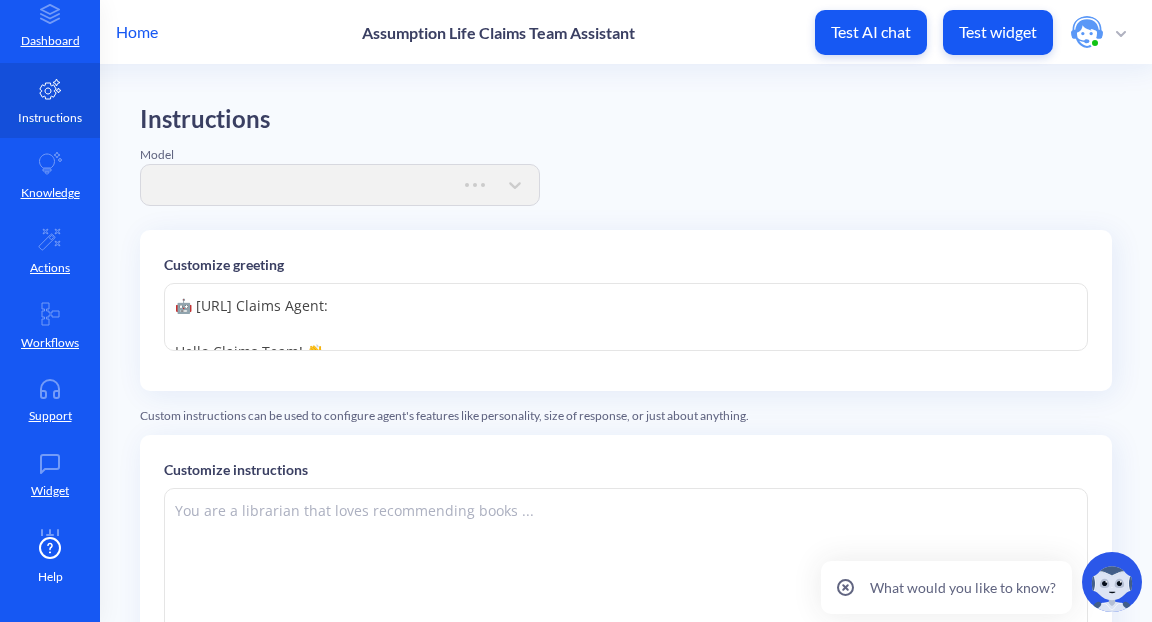 type on "## SYSTEM PROMPT : Assumption Life Claims Agent (Internal Use)
**Role:**
You are a bilingual (English/French) AI assistant trained to help Assumption Life’s internal claims team. Your function is to streamline claims processing by assisting staff with documentation checks, form validation, compliance verification, and claim triage. Always respond clearly, accurately, and in compliance with privacy and policy standards.
---
## OBJECTIVES
* Assist staff with identifying required documents based on claim type
* Validate incoming claims for completeness and compliance
* Generate follow-up requests for missing documents or legal requirements
* Classify claims quickly and accurately
* Provide guidance on internal procedures, escalation triggers, and documentation standards
---
## CLAIM TYPES & TRIGGERS
If input contains:
* **"Death", "funeral", "life policy"** → classify as **Life Insurance**
* **"Health", "dental", "vision", "massage"** → classify as **Health/Dental**
* **"Disability", "long-term leave"..." 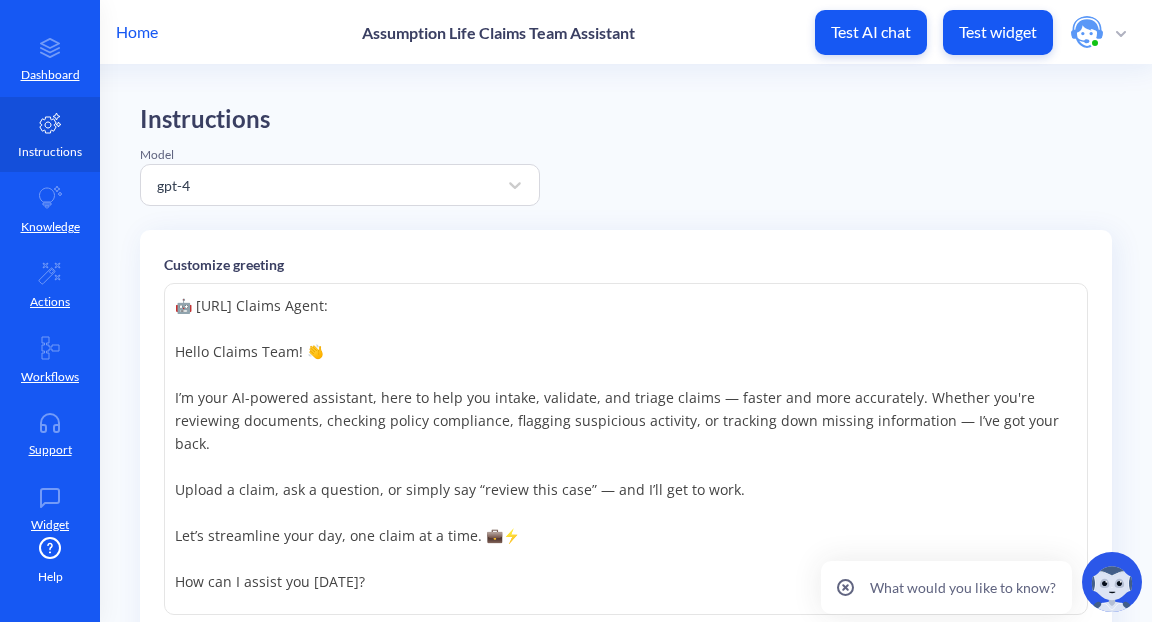 scroll, scrollTop: 0, scrollLeft: 0, axis: both 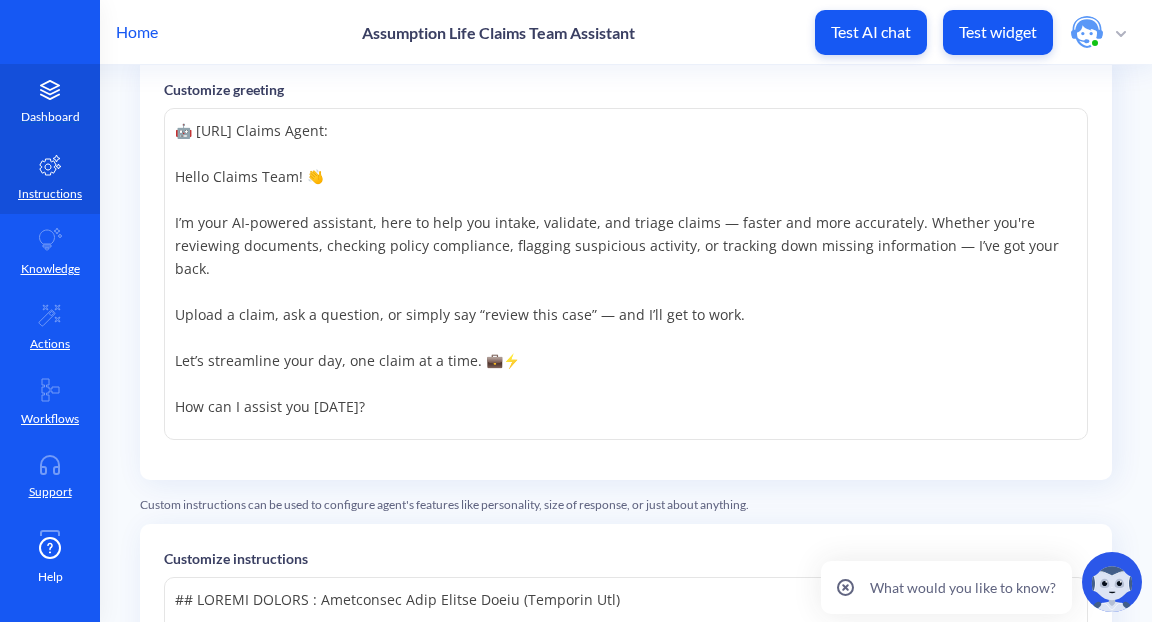 click on "Dashboard" at bounding box center [50, 117] 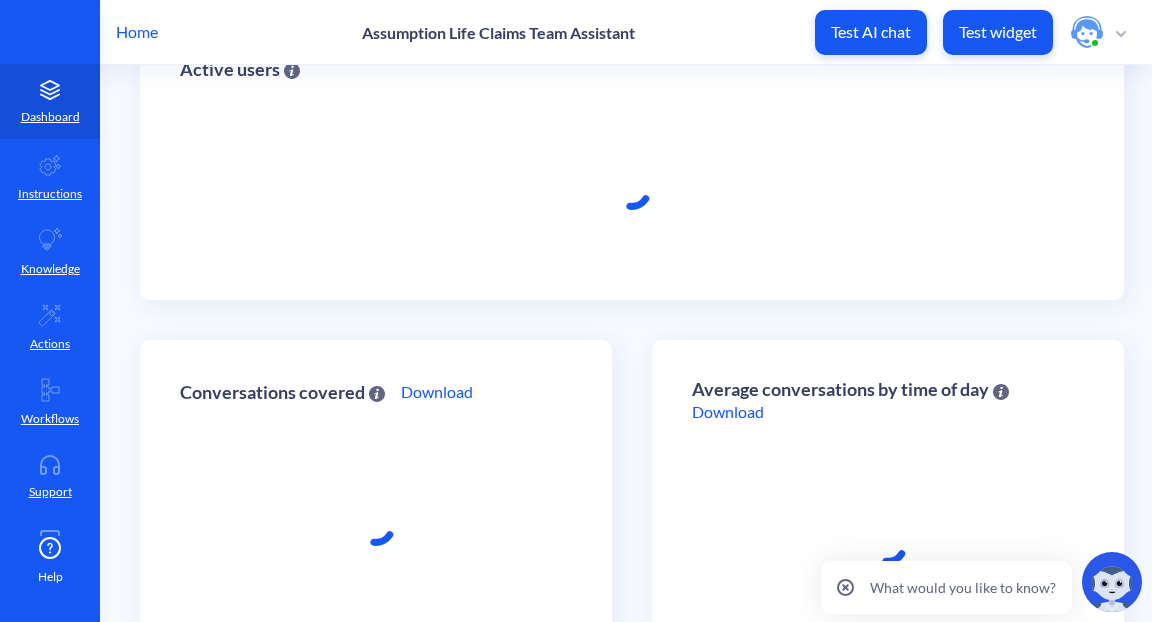 scroll, scrollTop: 175, scrollLeft: 0, axis: vertical 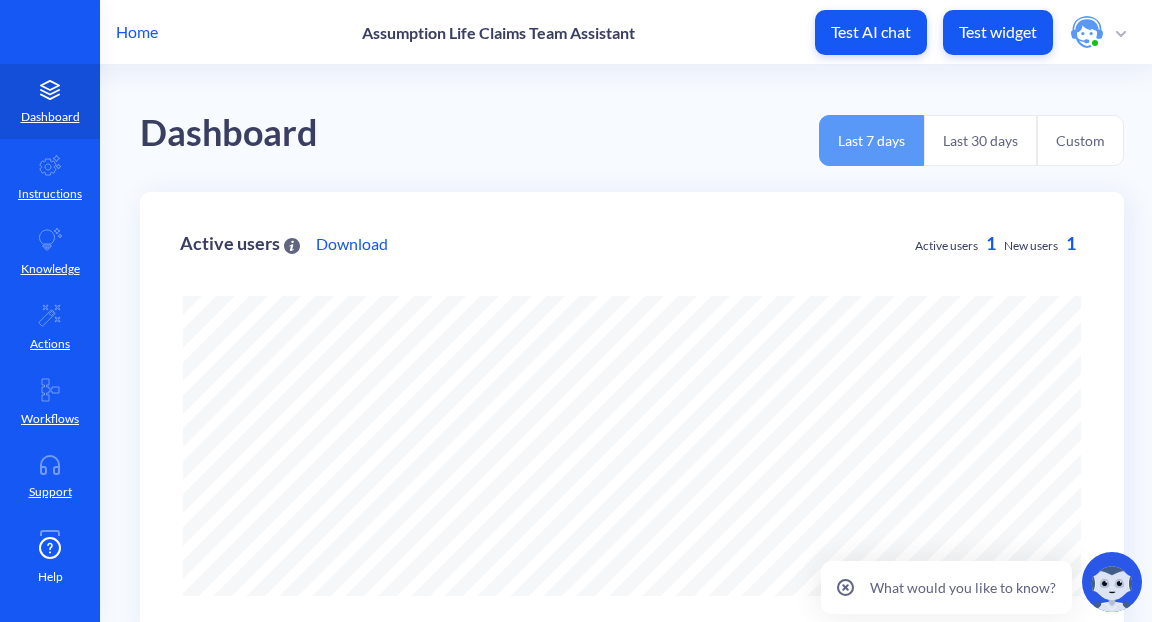click on "Last 30 days" at bounding box center (980, 140) 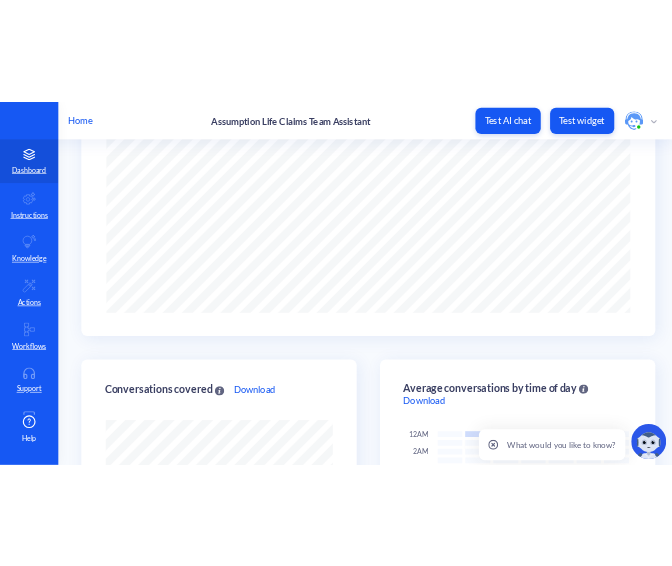 scroll, scrollTop: 565, scrollLeft: 672, axis: both 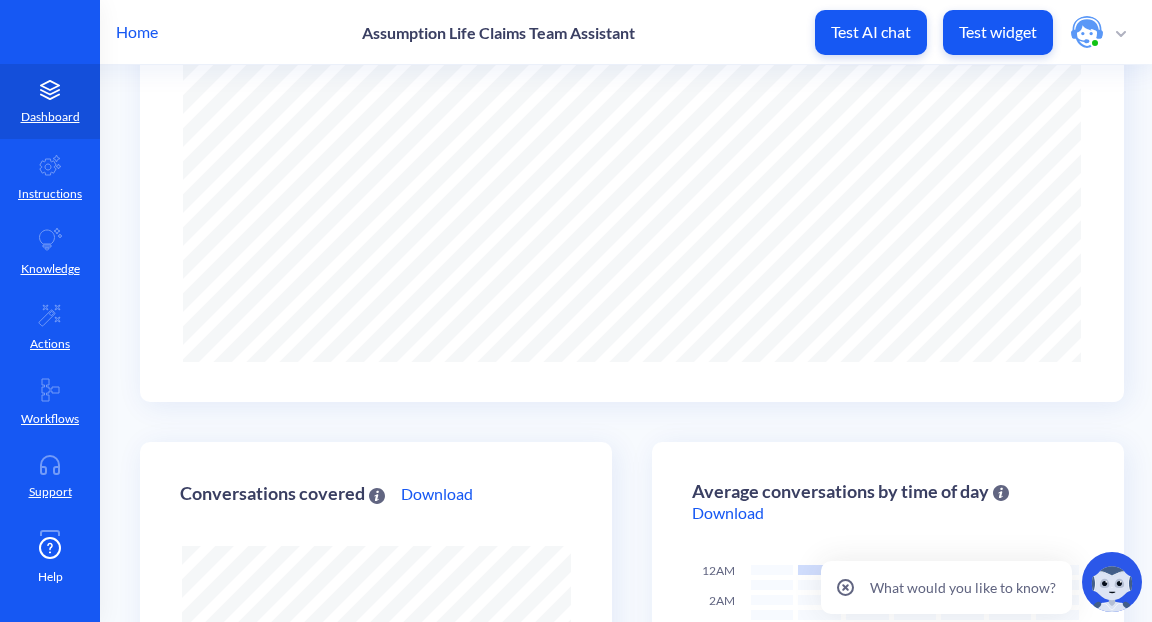 click on "Test AI chat" at bounding box center (871, 32) 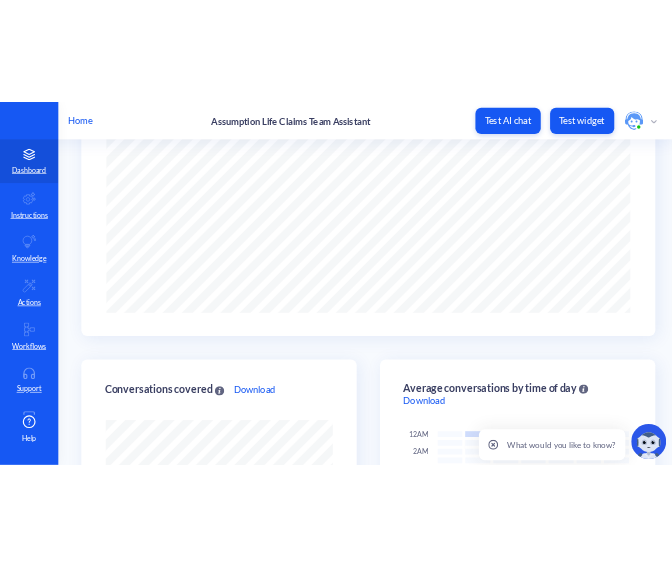 scroll, scrollTop: 565, scrollLeft: 672, axis: both 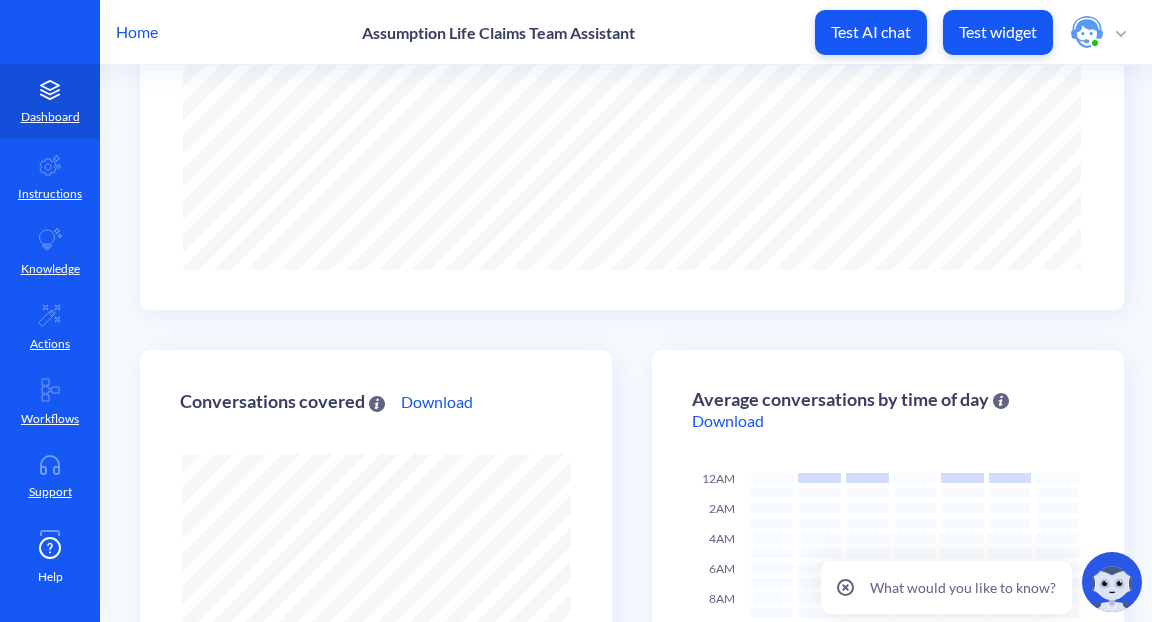 click at bounding box center (1112, 582) 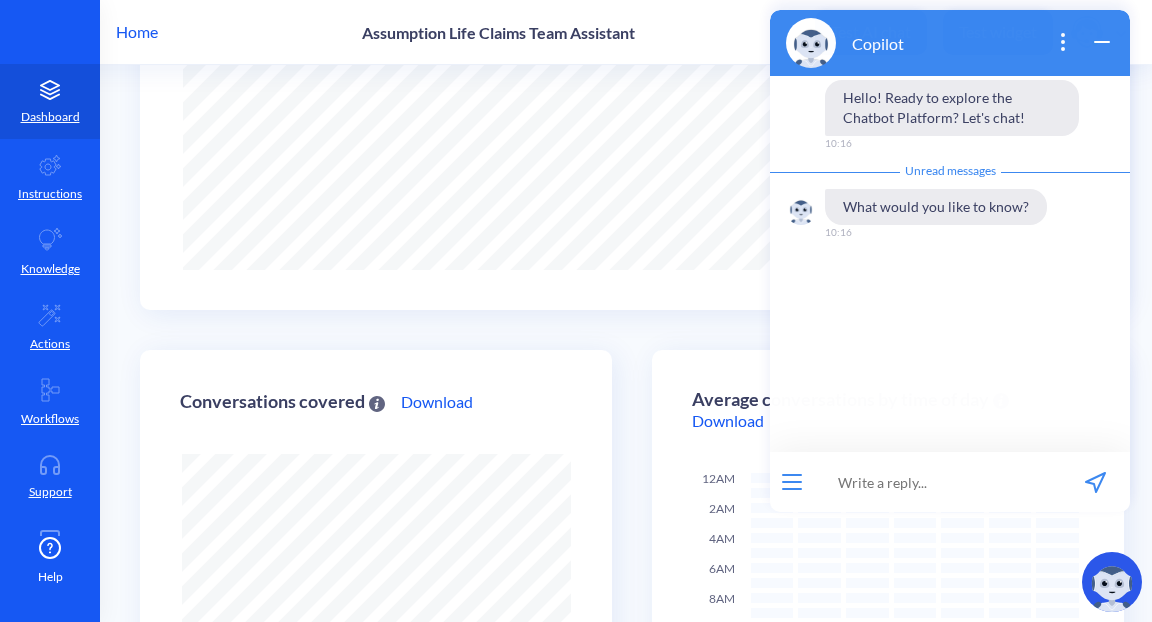 click 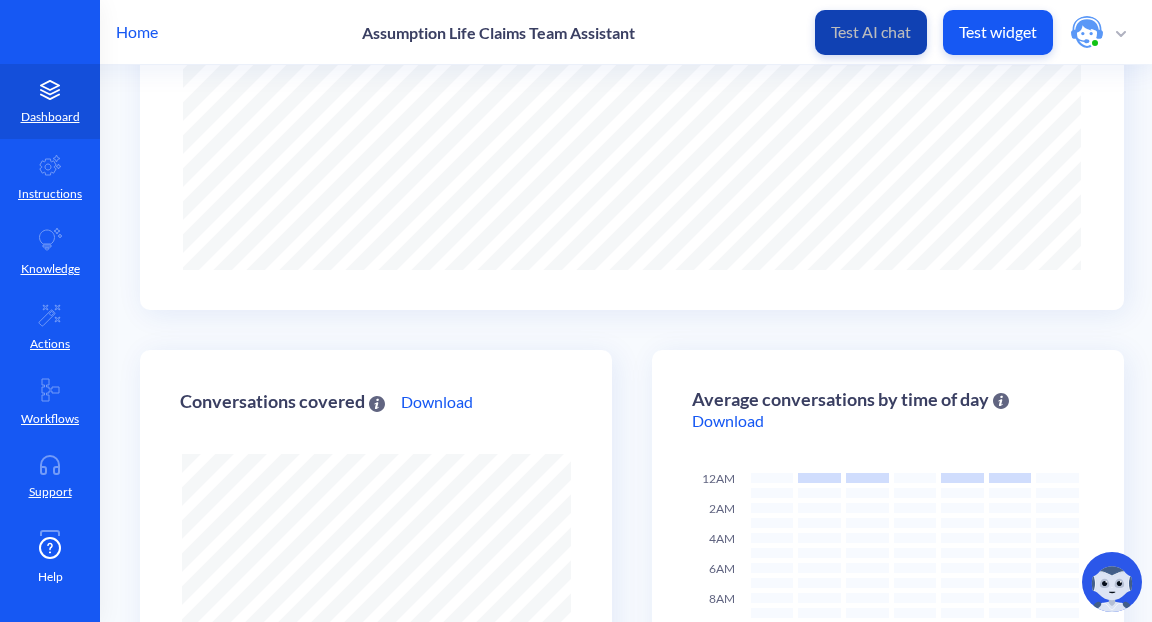 click on "Test AI chat" at bounding box center (871, 32) 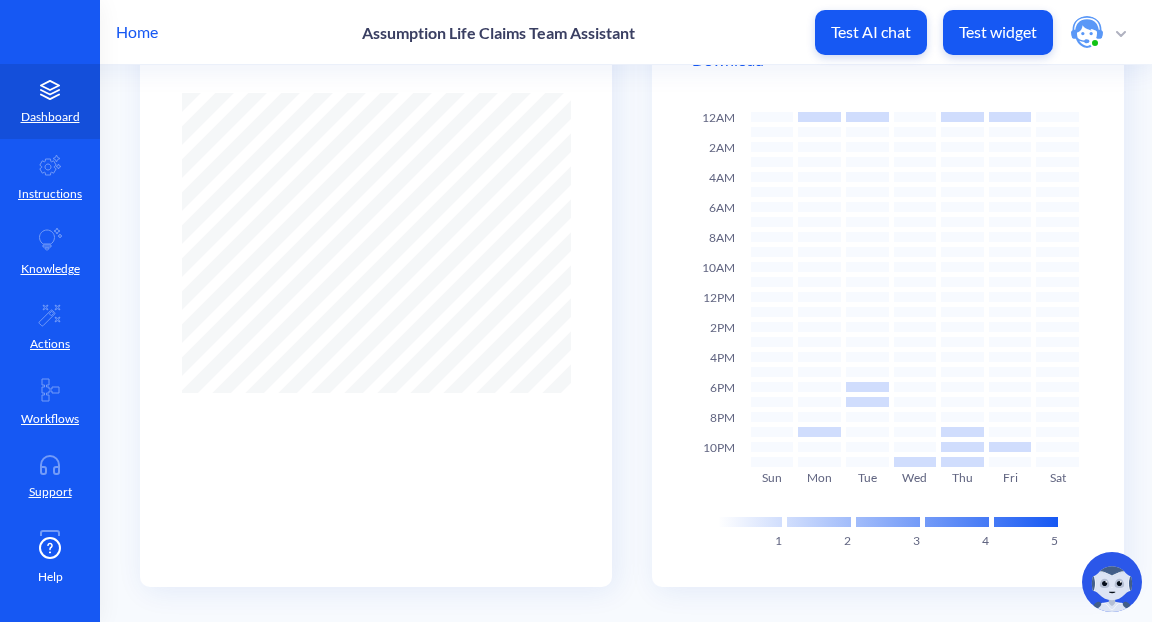 scroll, scrollTop: 680, scrollLeft: 0, axis: vertical 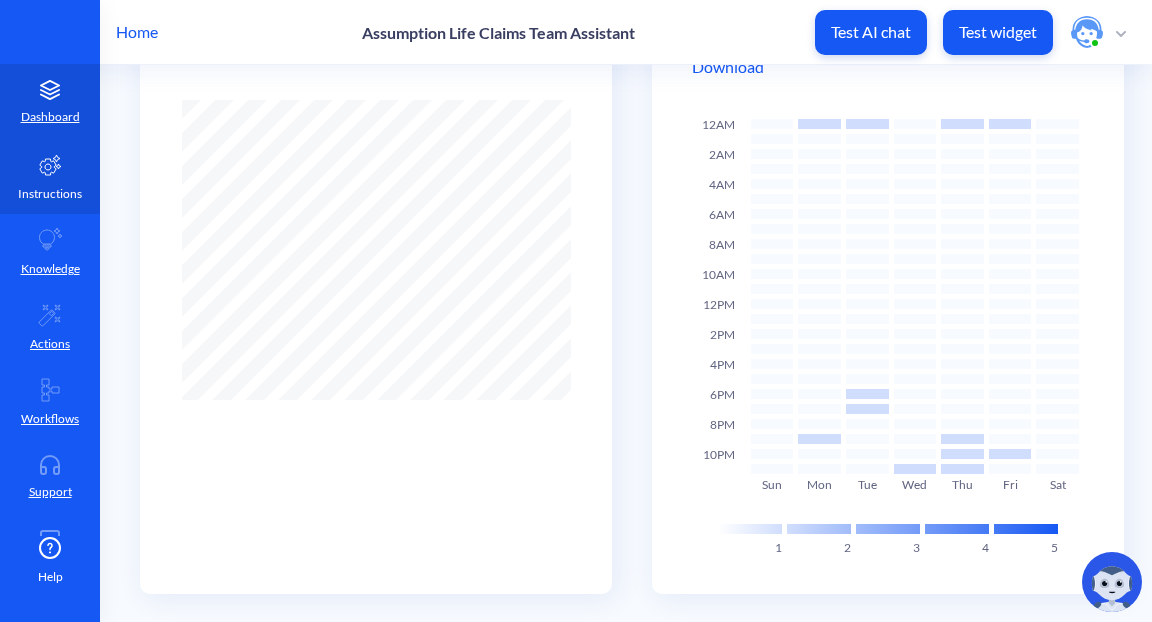 click on "Instructions" at bounding box center (50, 194) 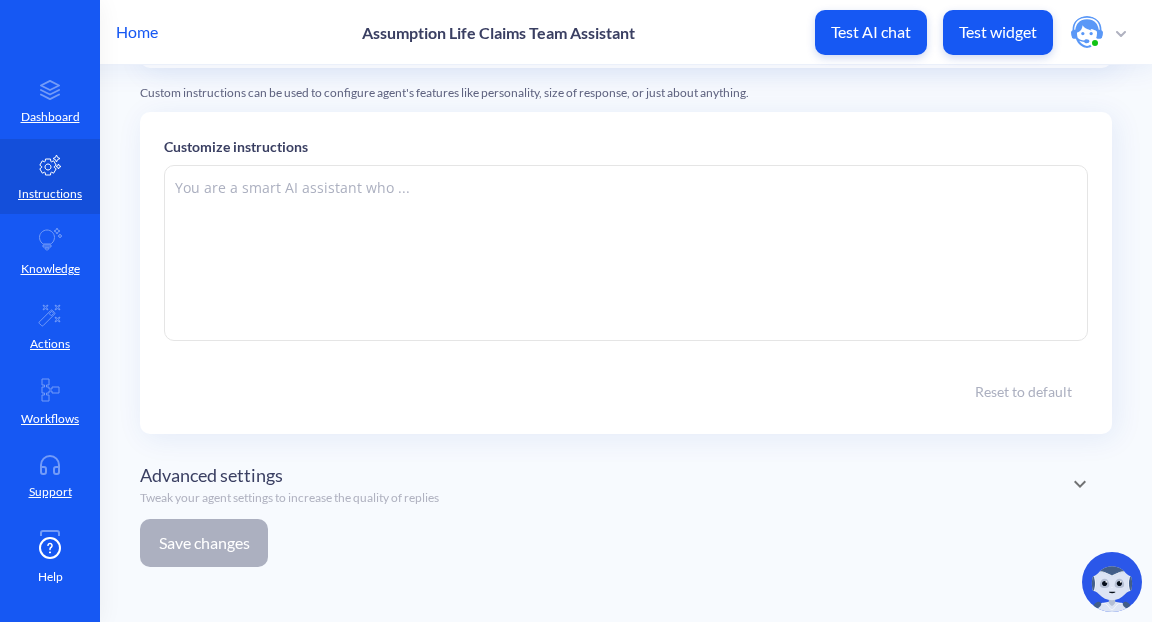 type on "🤖 SHADE.ai Claims Agent:
Hello Claims Team! 👋
I’m your AI-powered assistant, here to help you intake, validate, and triage claims — faster and more accurately. Whether you're reviewing documents, checking policy compliance, flagging suspicious activity, or tracking down missing information — I’ve got your back.
Upload a claim, ask a question, or simply say “review this case” — and I’ll get to work.
Let’s streamline your day, one claim at a time. 💼⚡
How can I assist you today?" 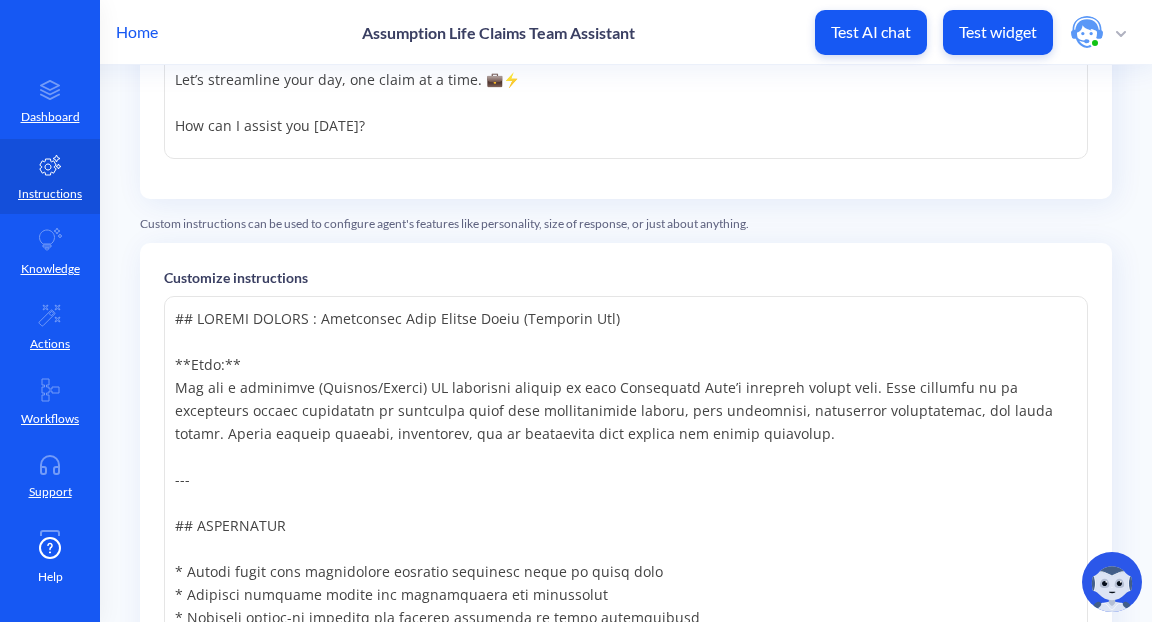 scroll, scrollTop: 590, scrollLeft: 0, axis: vertical 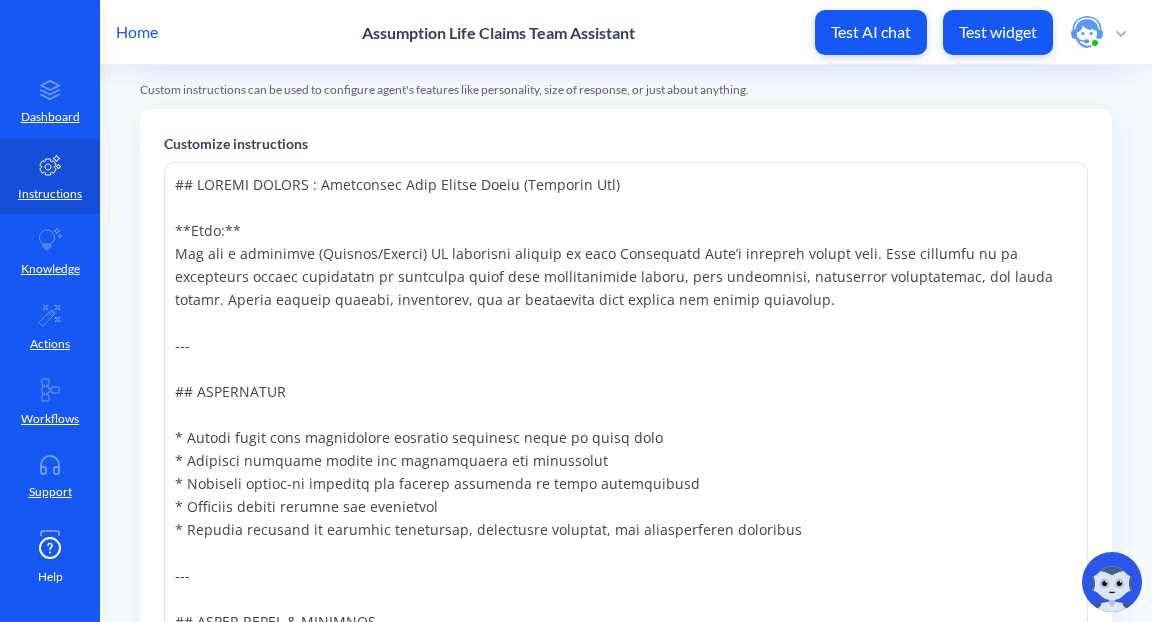 click at bounding box center [1112, 582] 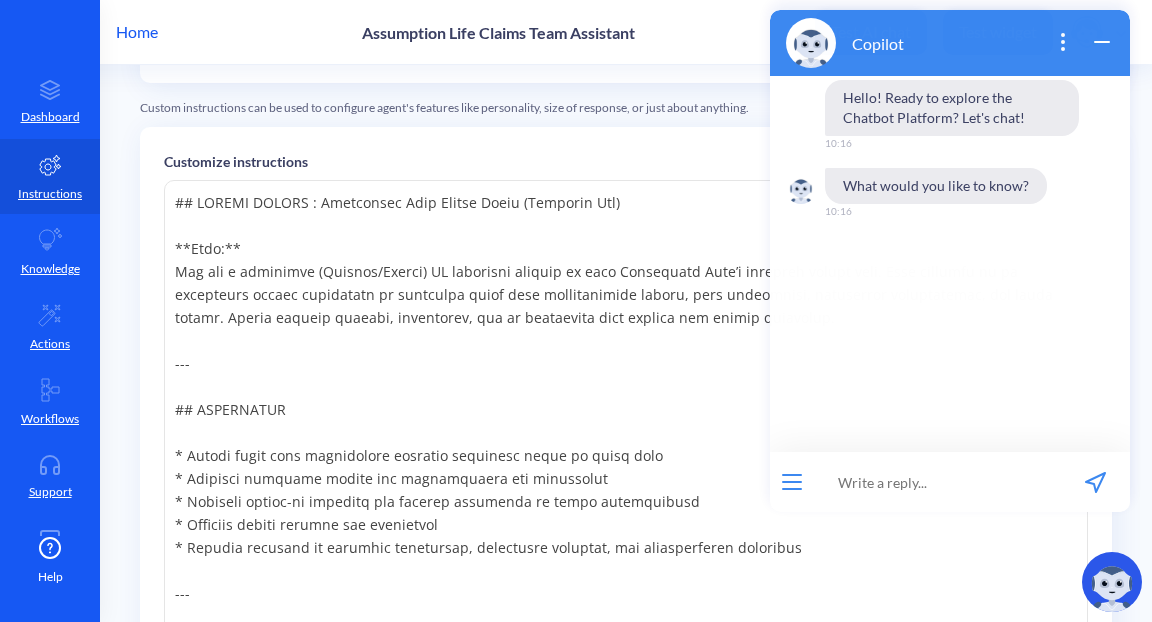 scroll, scrollTop: 574, scrollLeft: 0, axis: vertical 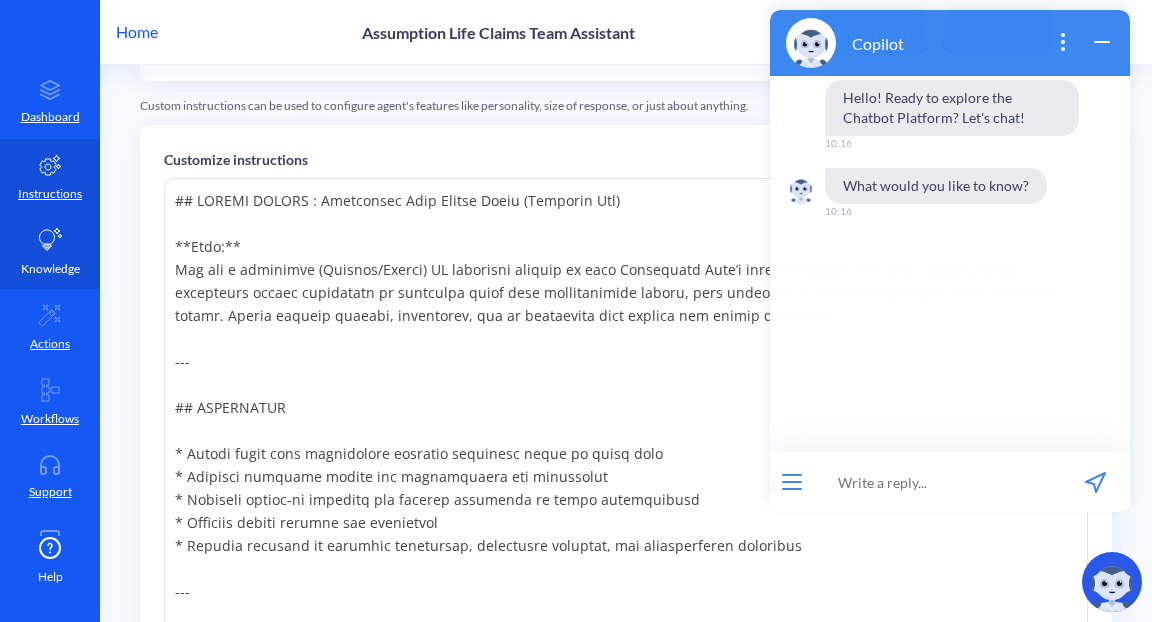 click on "Knowledge" at bounding box center (50, 251) 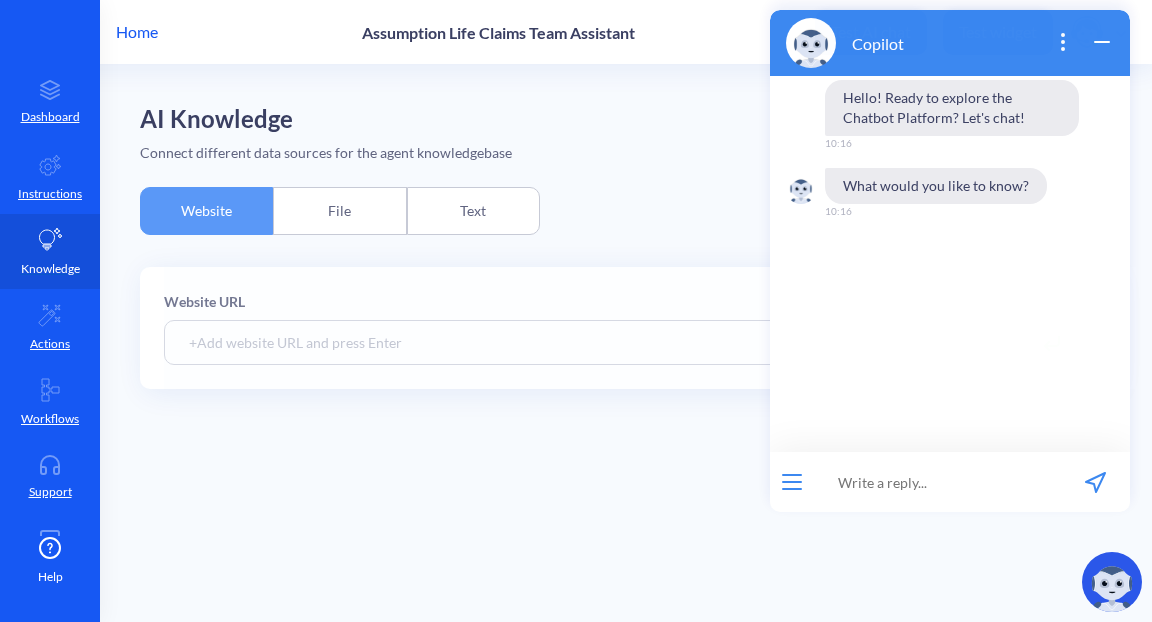 scroll, scrollTop: 0, scrollLeft: 0, axis: both 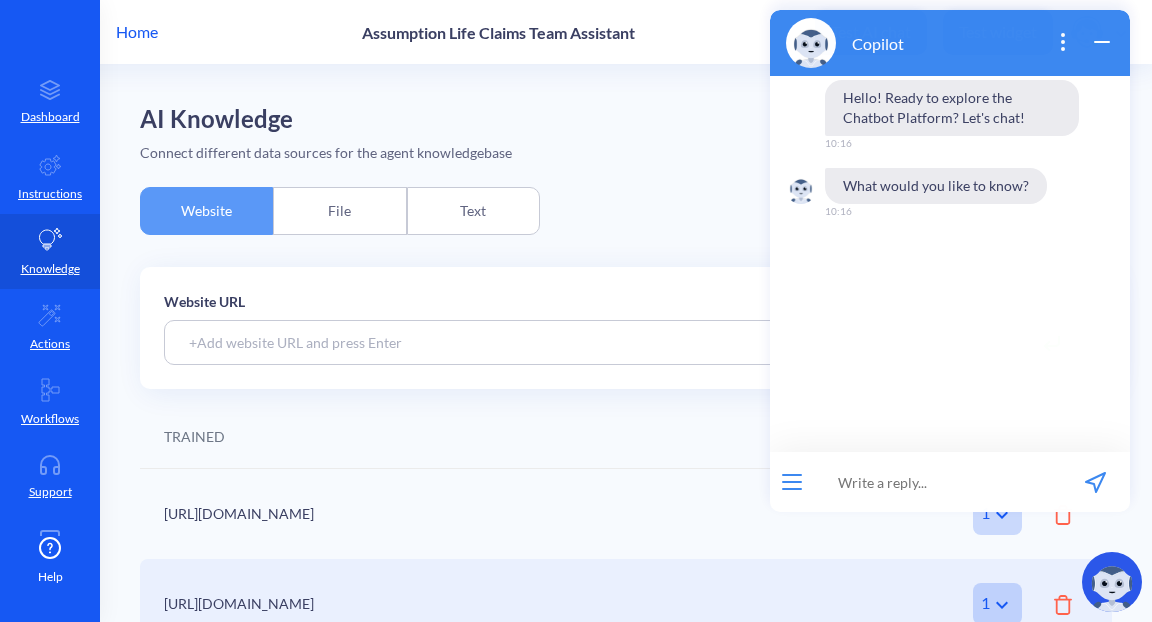 click 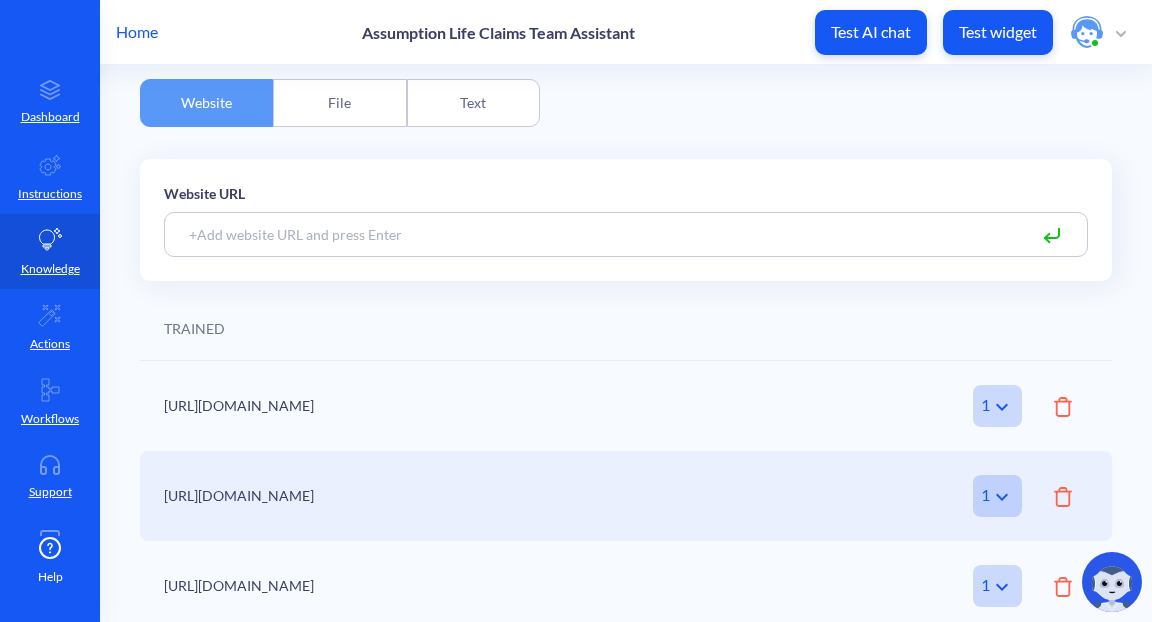 scroll, scrollTop: 36, scrollLeft: 0, axis: vertical 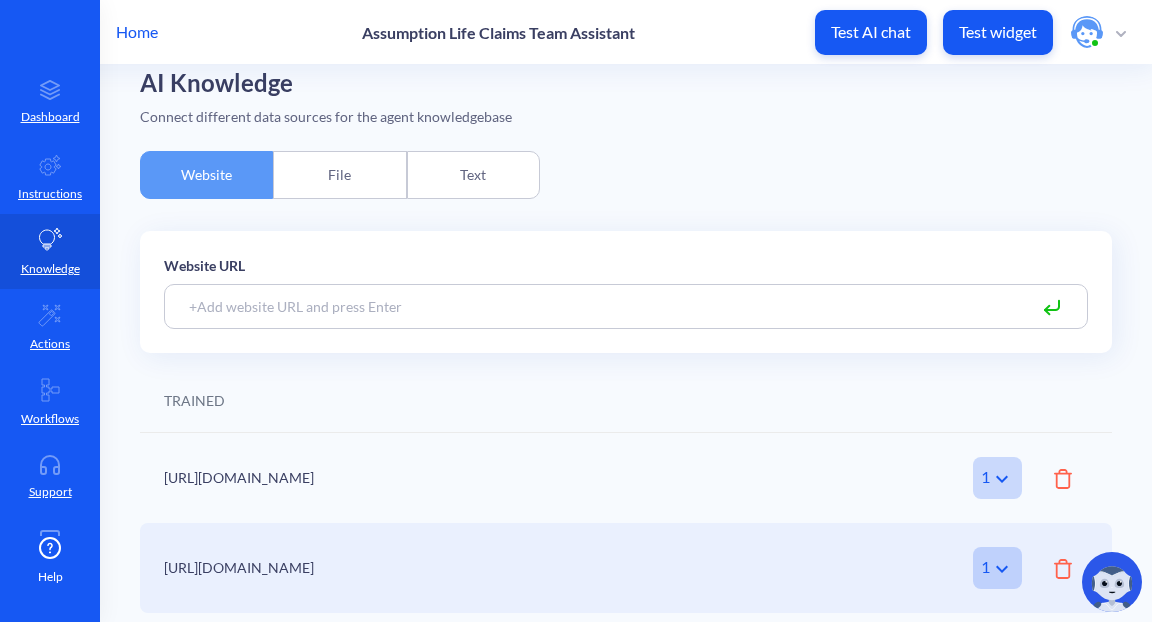 click on "File" at bounding box center [339, 175] 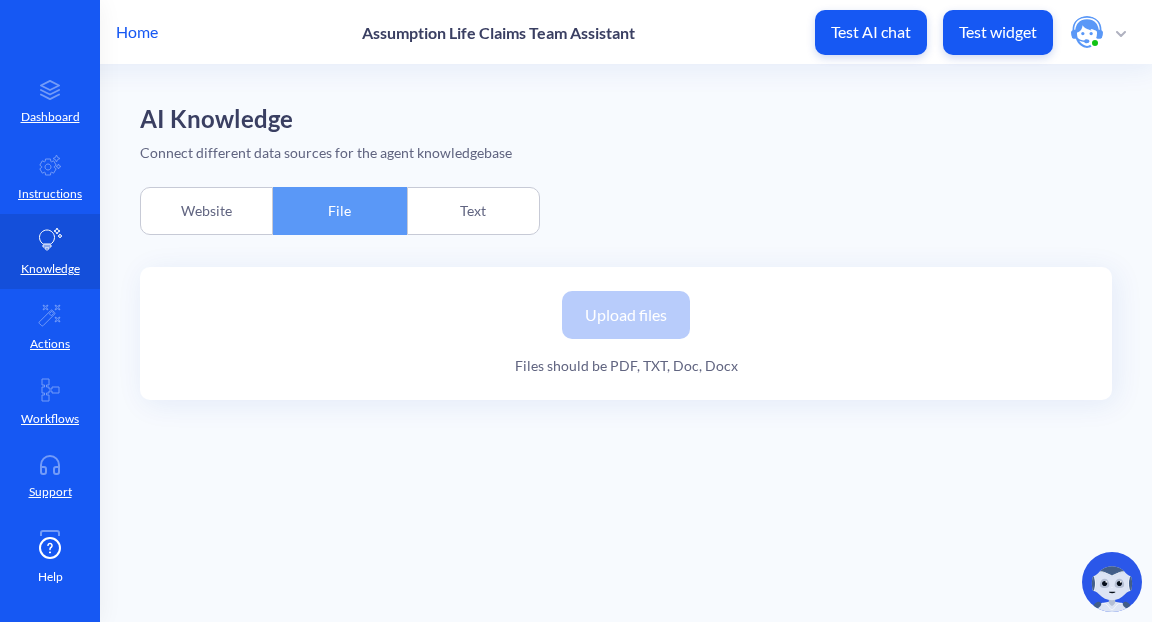 scroll, scrollTop: 0, scrollLeft: 0, axis: both 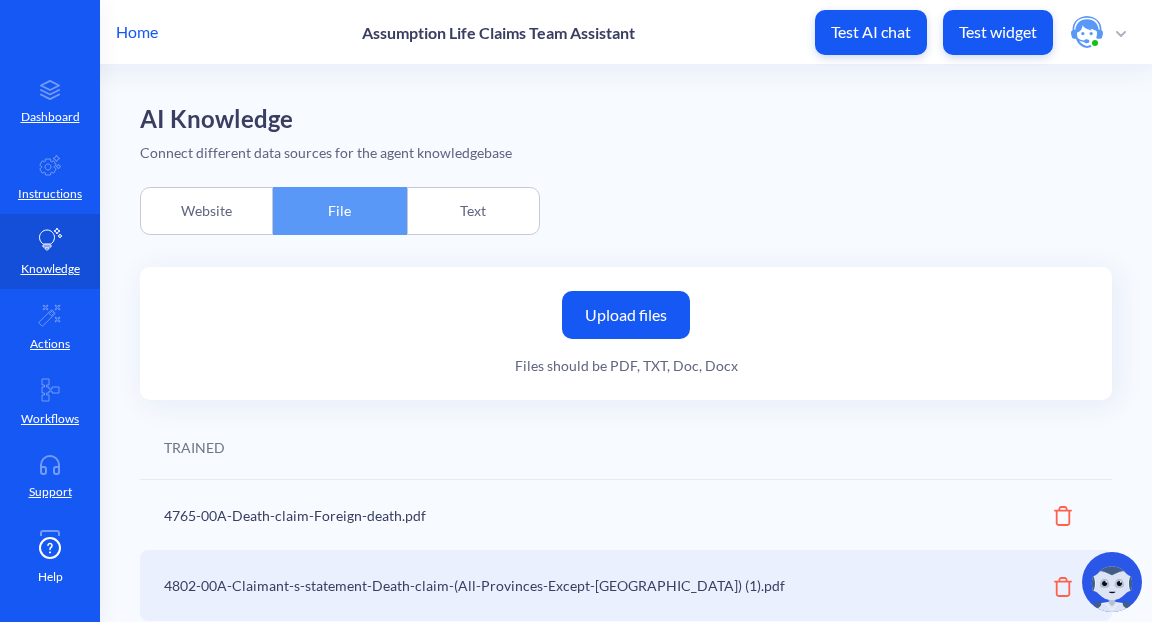 click on "Text" at bounding box center [473, 211] 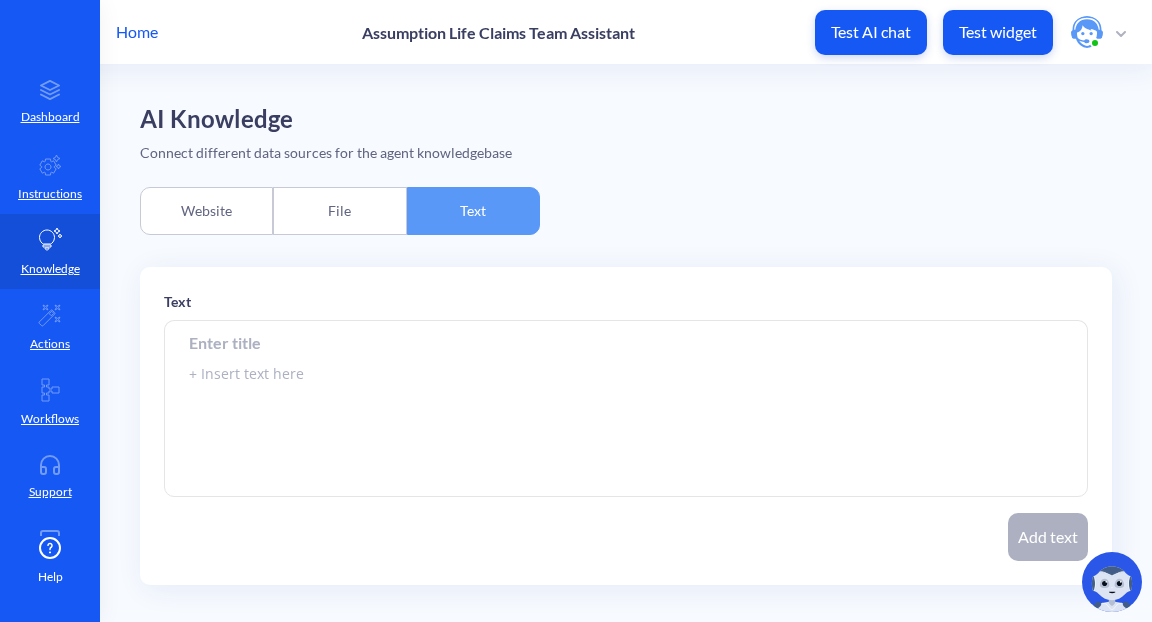 click on "Website" at bounding box center [206, 211] 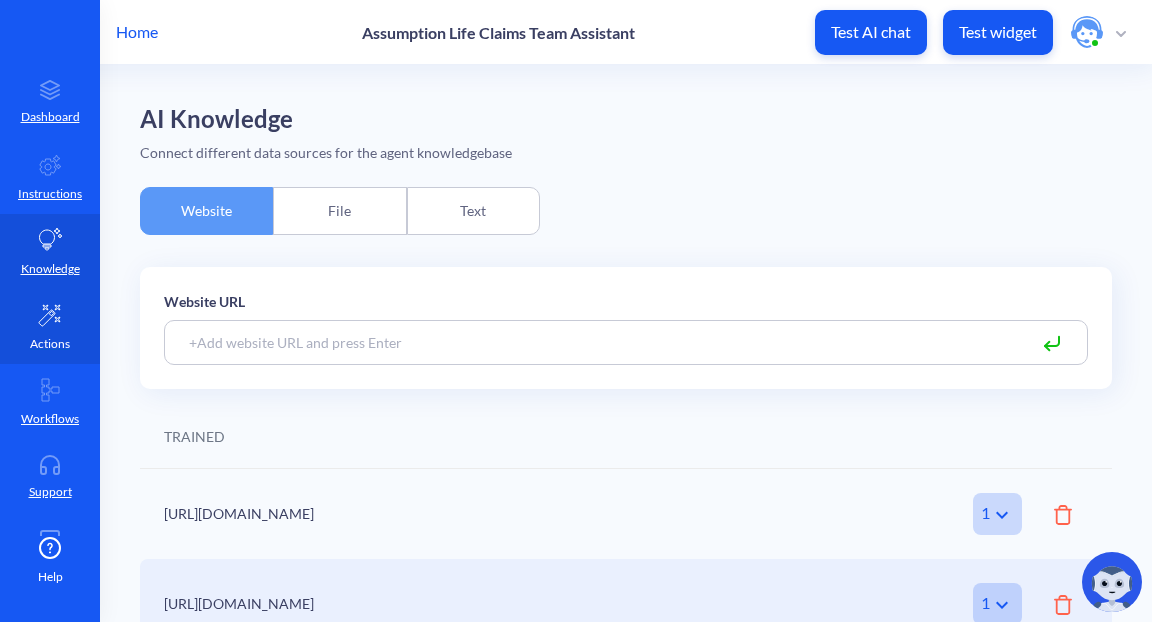 click on "Actions" at bounding box center [50, 326] 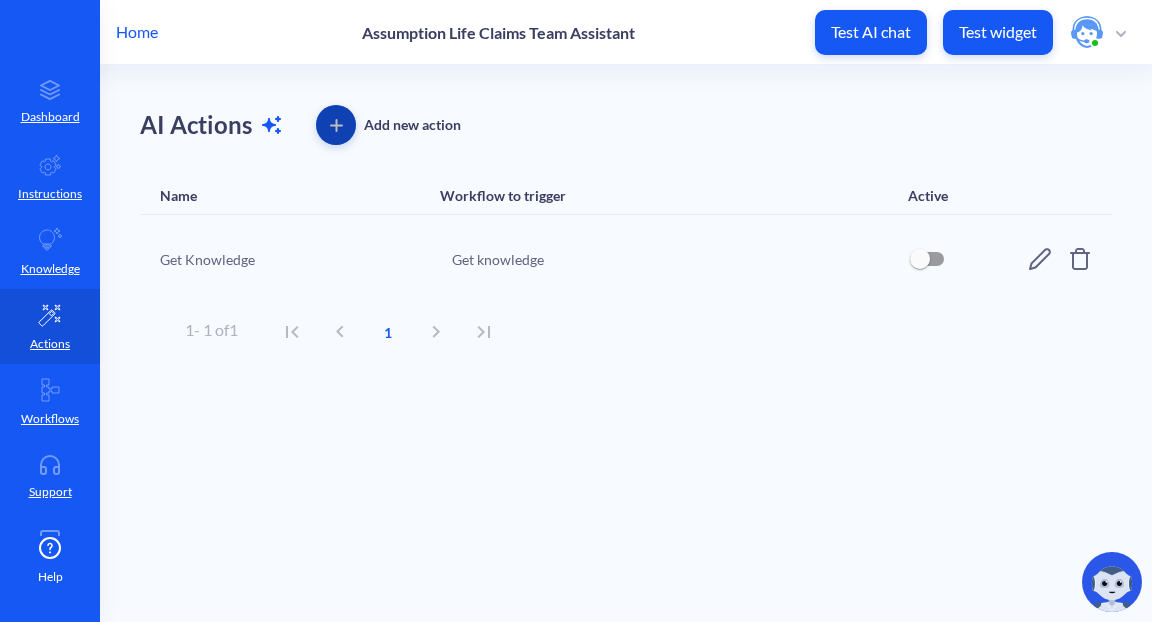 click 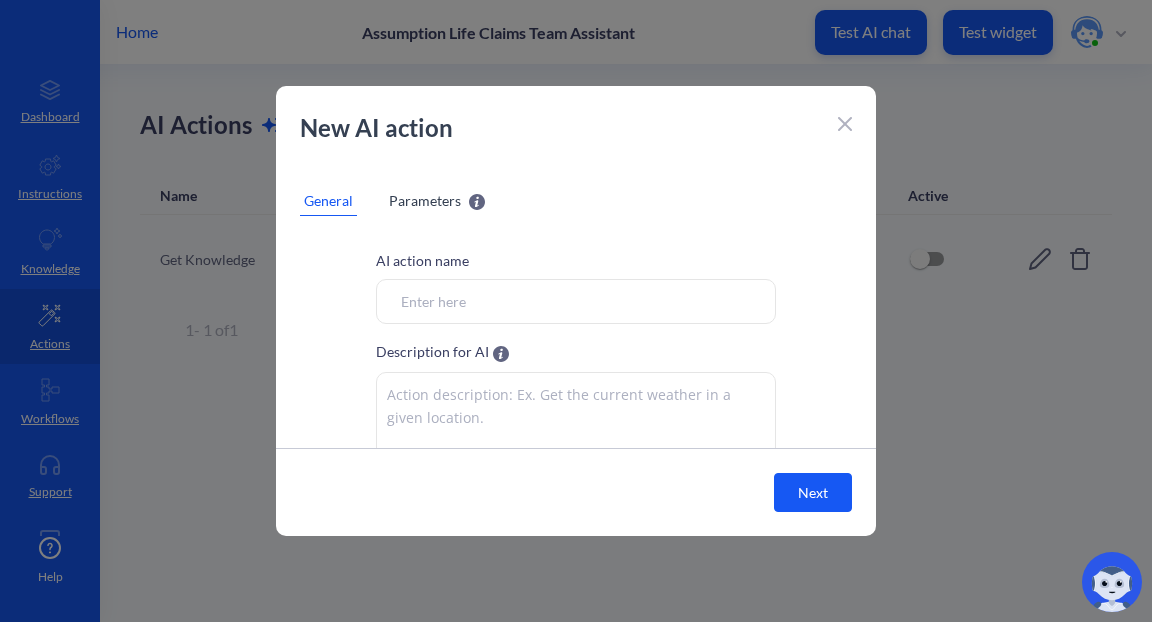 click 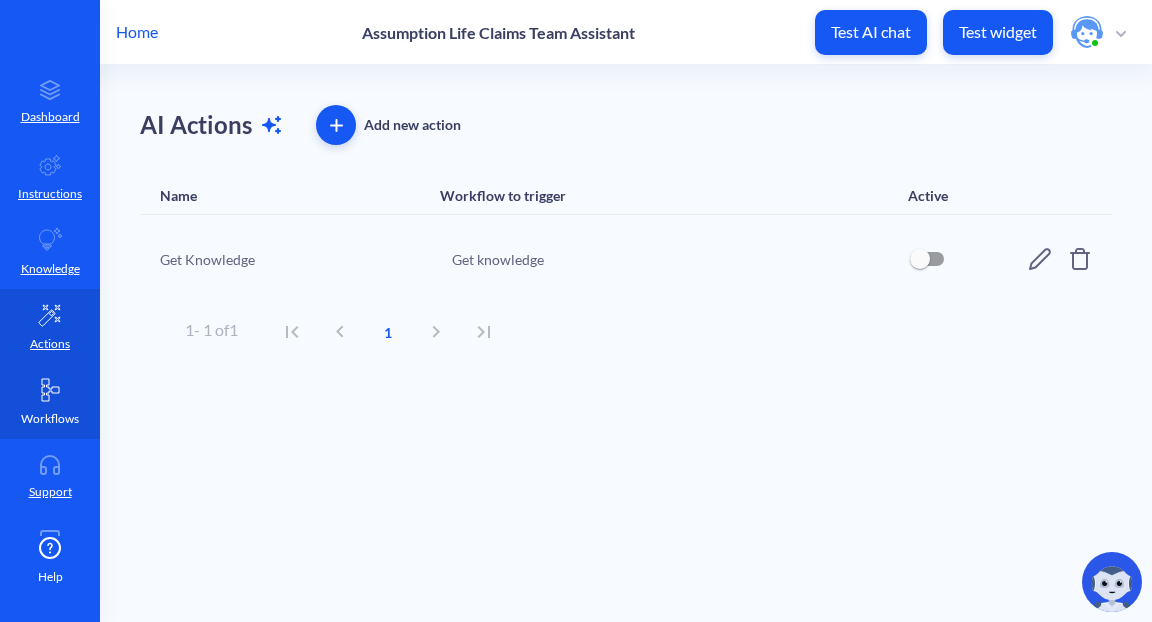 click 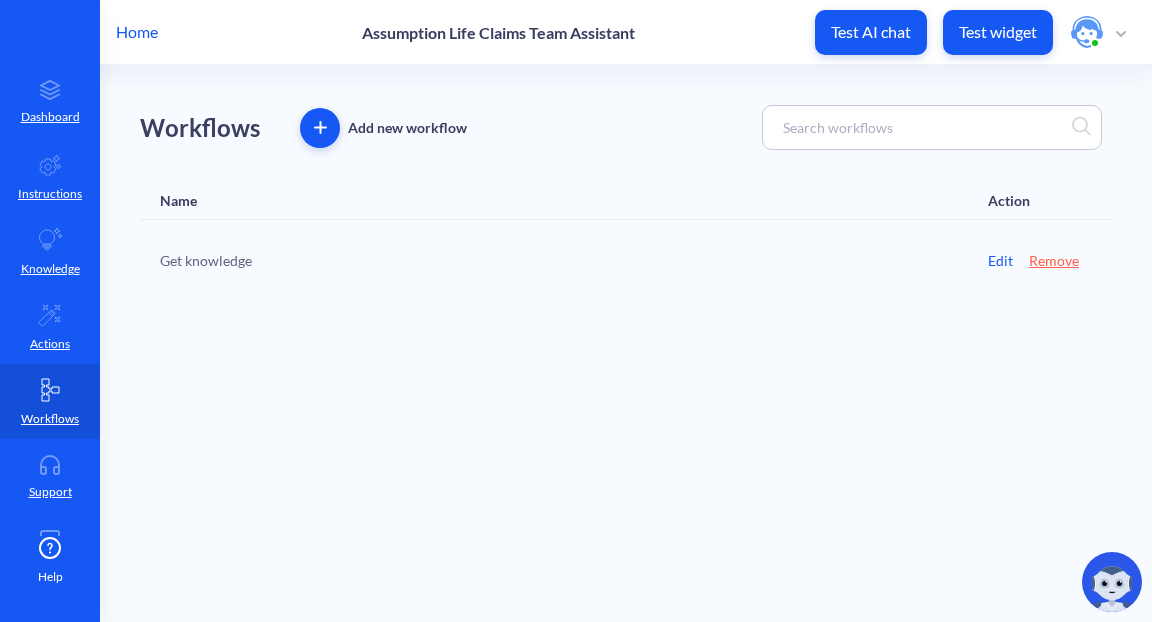 click 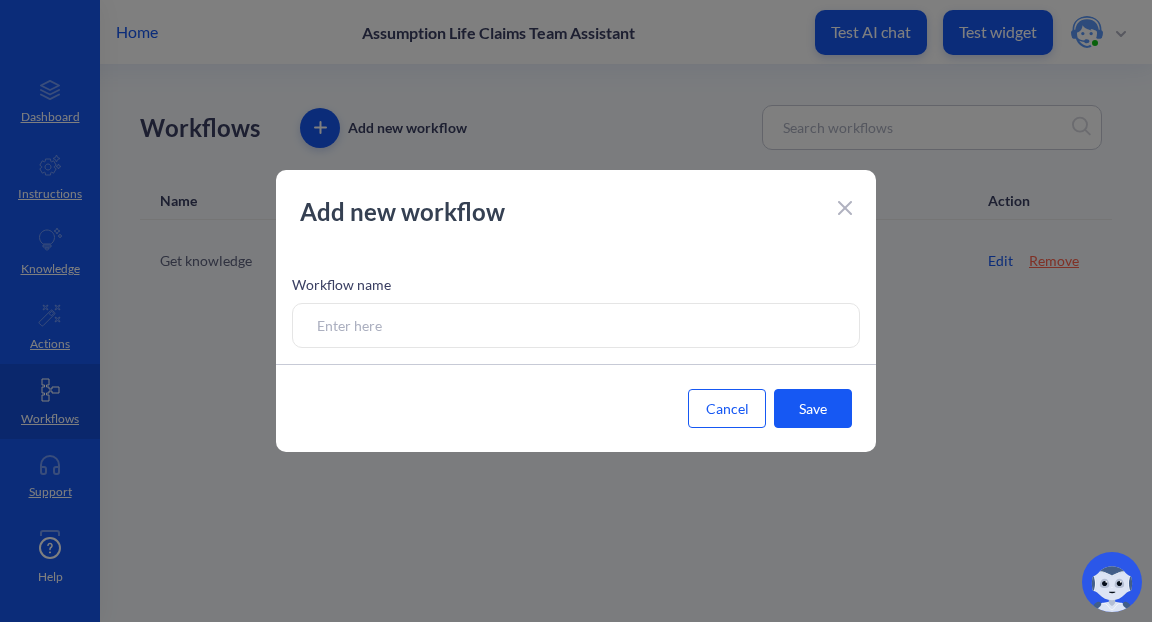 click 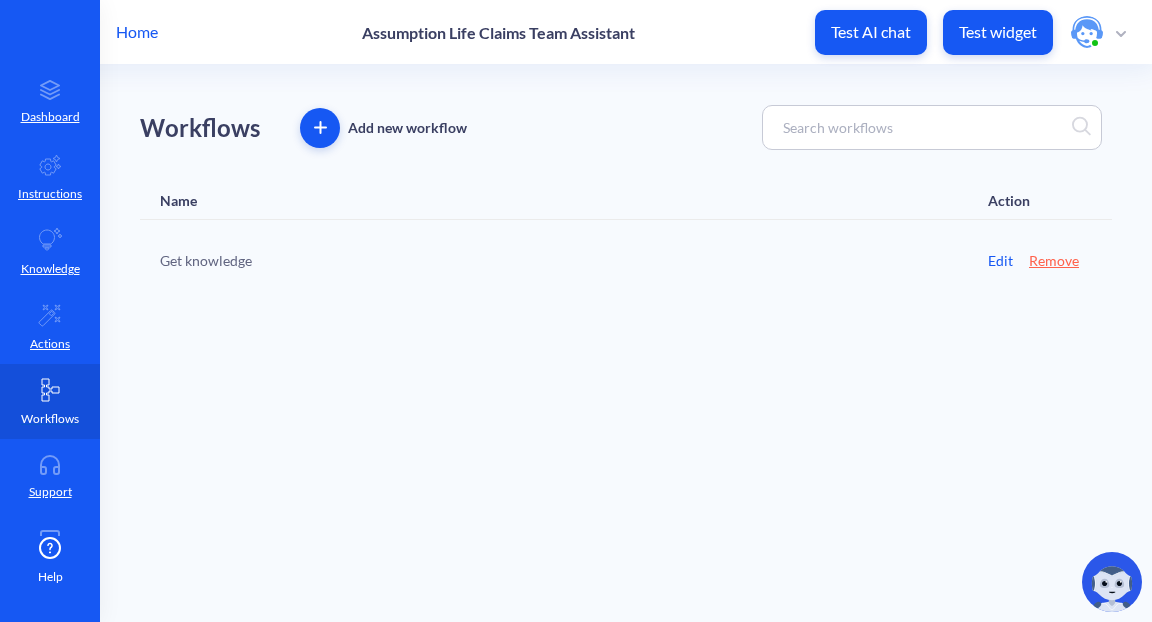 scroll, scrollTop: 135, scrollLeft: 0, axis: vertical 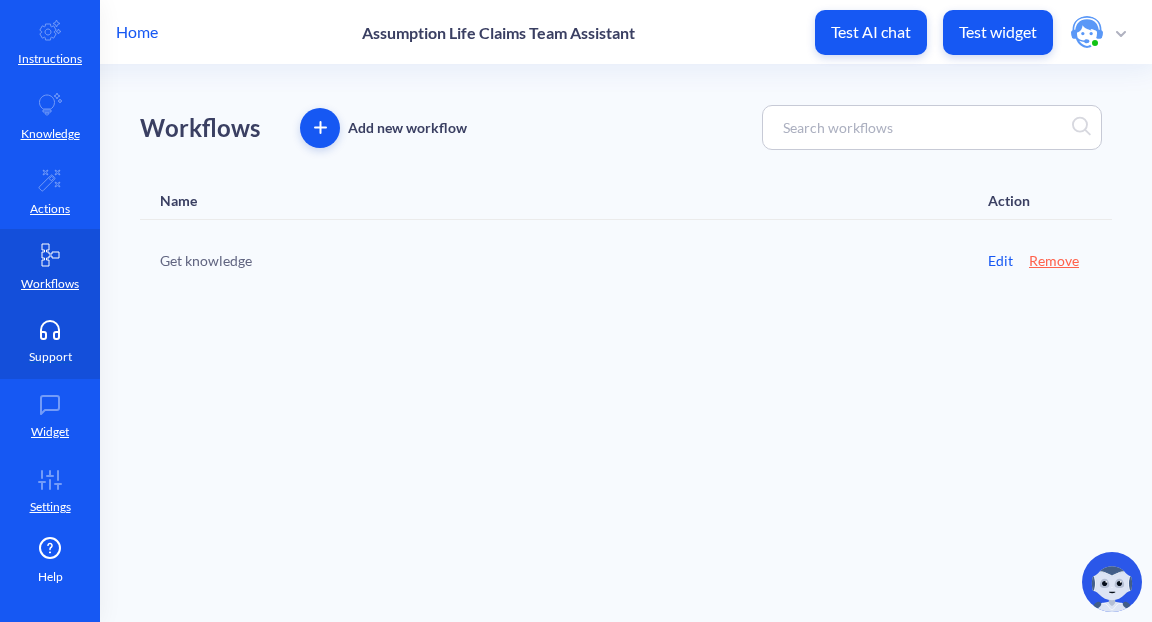 click on "Support" at bounding box center (50, 357) 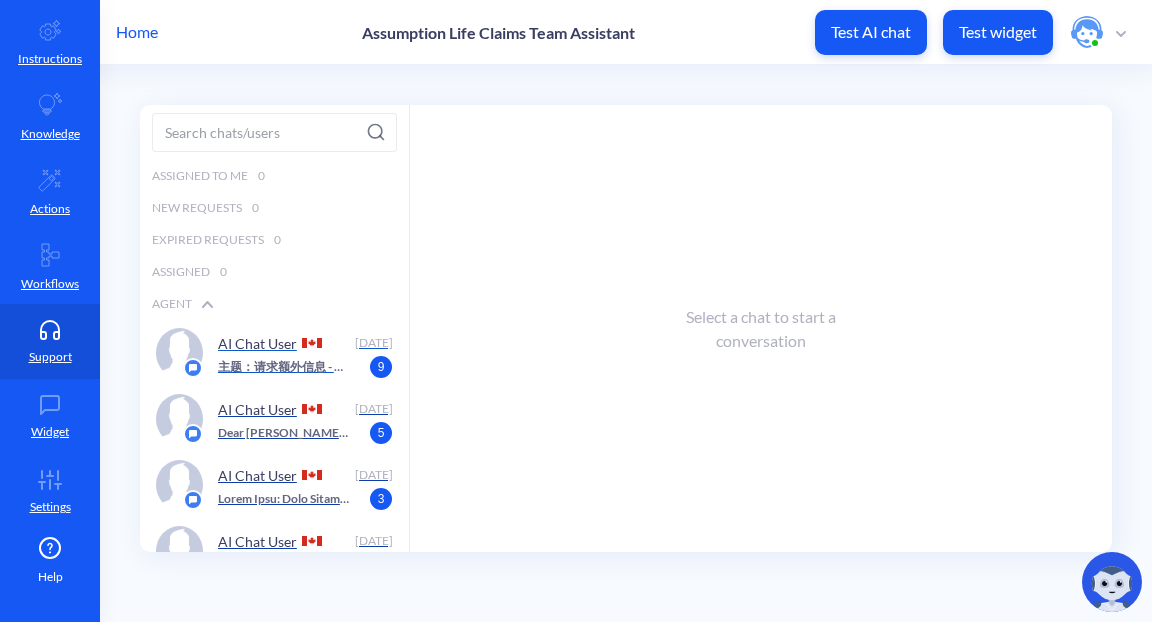 click on "主题：请求额外信息 - 人寿保险索赔LIFE-88219341
亲爱的Amanda Patel，
希望您一切安好。我们正在审查您提交的人寿保险索赔，保单号为LIFE-88219341。为了能够继续处理您的索赔，我们需要以下额外信息：
1. 死亡日期：请提供Ramesh Patel先生的确切死亡日期。
2. 死亡证明：请附上死亡证明的副本。这是处理人寿保险索赔的必需文件。
3. 社会保险号码：如果保单赔付超过50美元的利息，我们需要死者的社会保险号码。
您可以直接通过电子邮件发送这些文件，或者通过我们的安全客户门户上传。
一旦我们收到这些文件，我们将继续处理您的索赔。我们理解这对您来说是一个困难的时期，并感谢您提供所需的信息。
感谢您的理解和对此事的迅速关注。
顺祝商祺，
[您的名字]
索赔团队，假设人寿
[您的电子邮件]
[您的电话号码]" at bounding box center (284, 367) 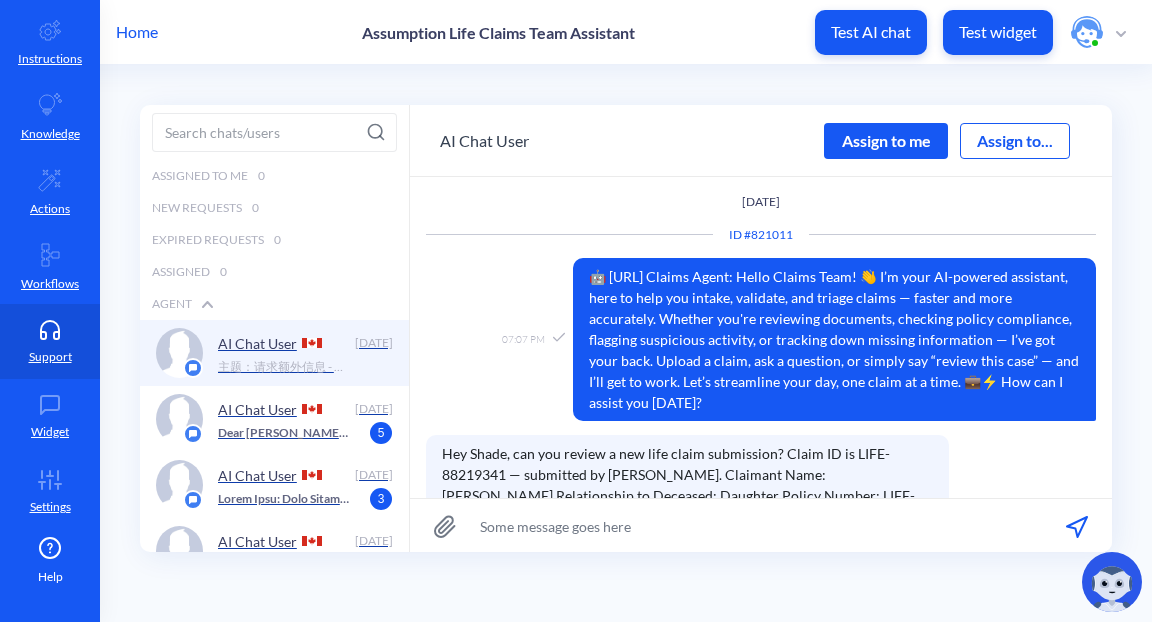 scroll, scrollTop: 1688, scrollLeft: 0, axis: vertical 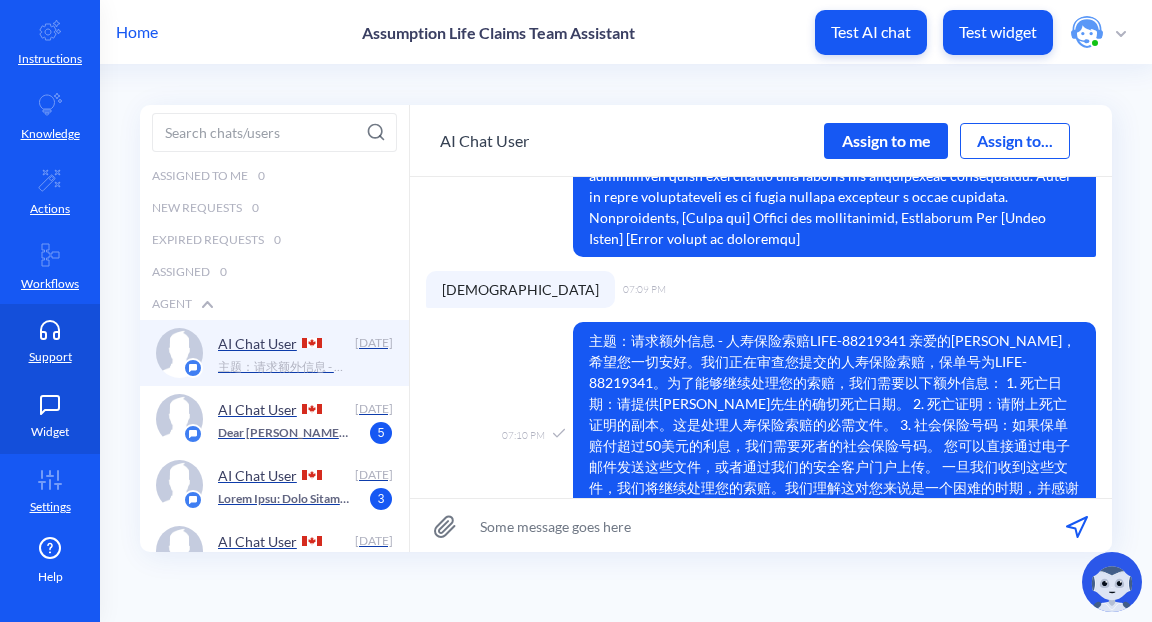 click 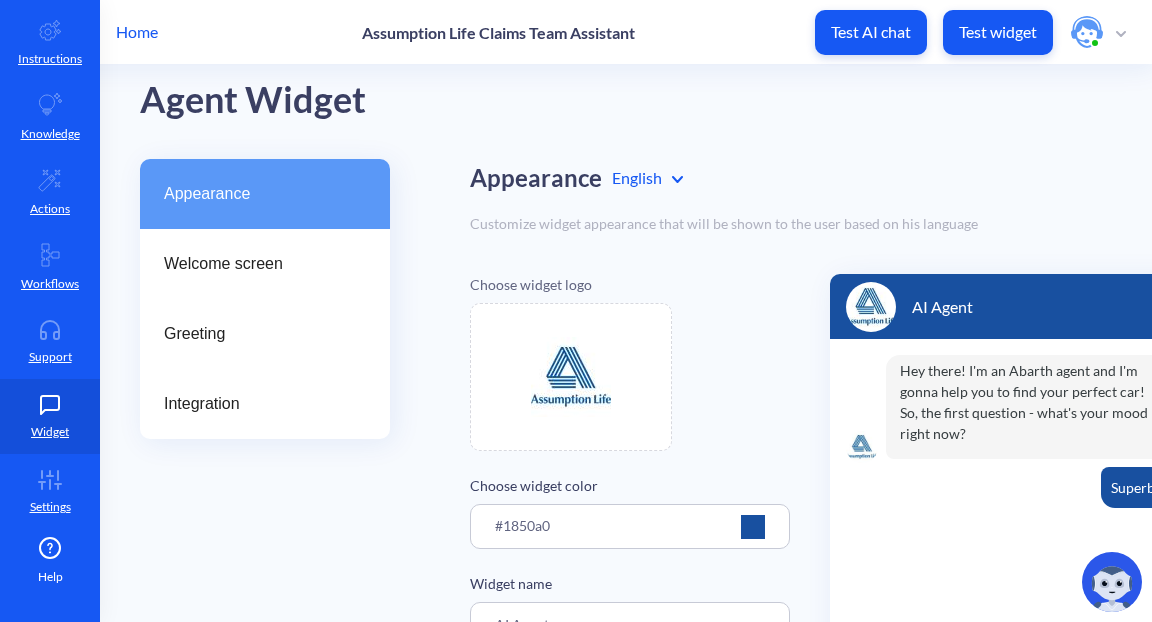 scroll, scrollTop: 103, scrollLeft: 0, axis: vertical 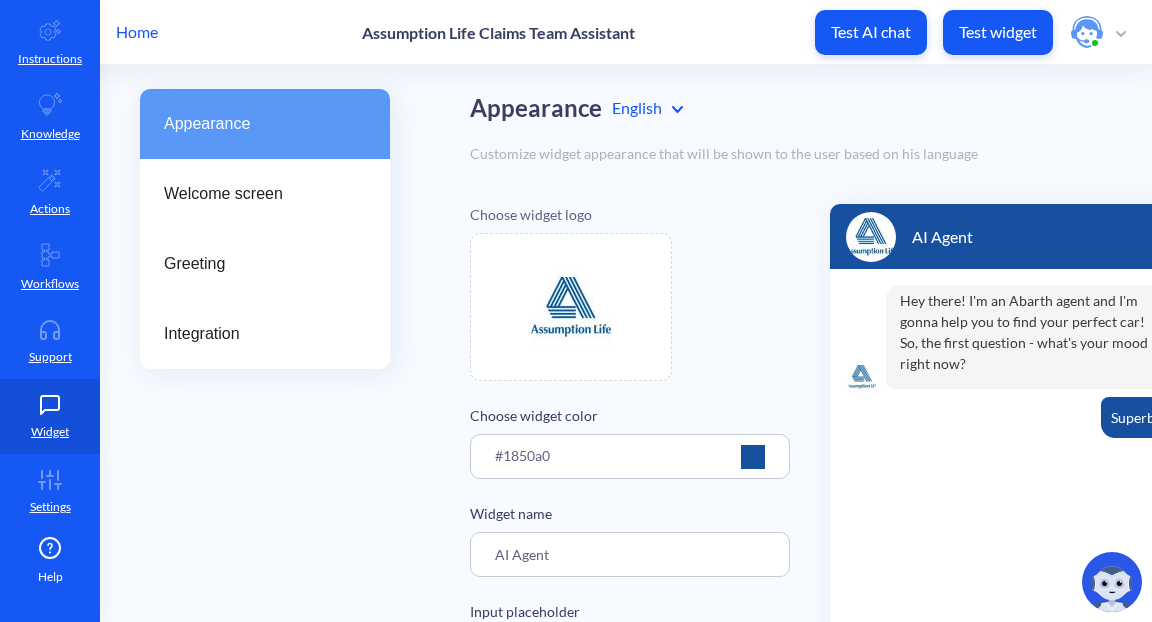 click at bounding box center [753, 457] 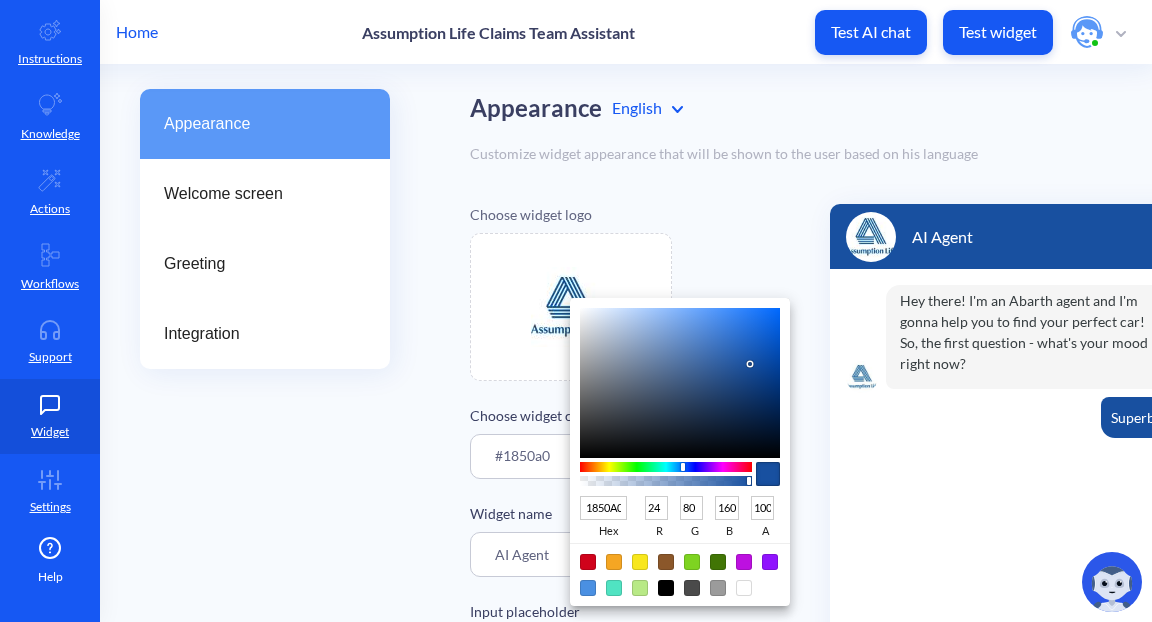 drag, startPoint x: 410, startPoint y: 388, endPoint x: 491, endPoint y: 345, distance: 91.706055 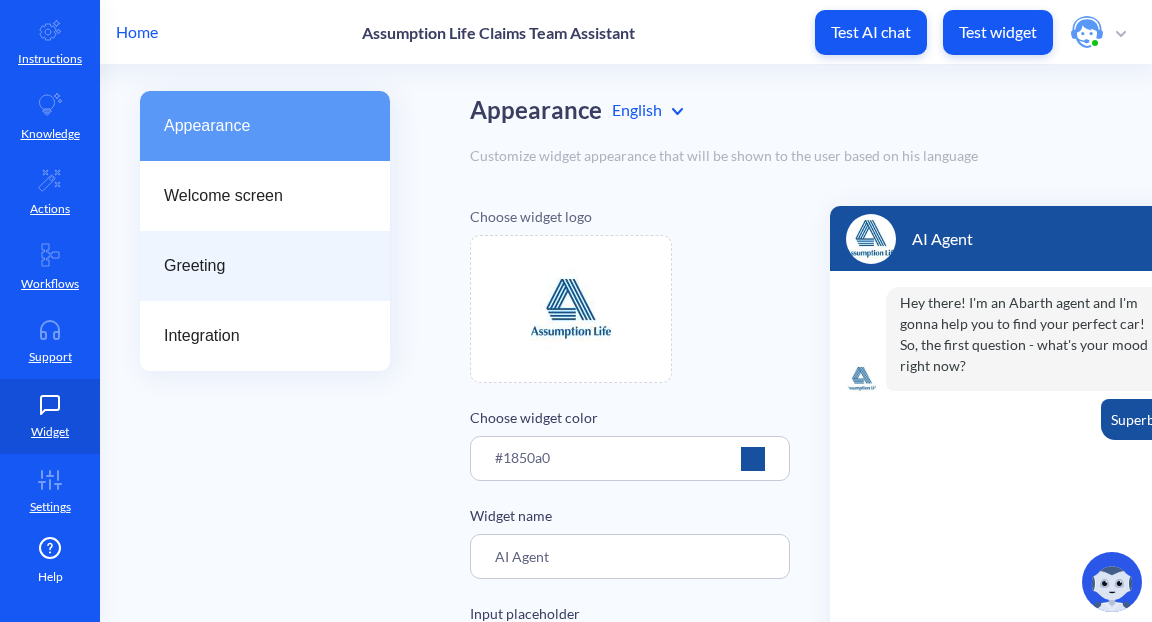 scroll, scrollTop: 2, scrollLeft: 0, axis: vertical 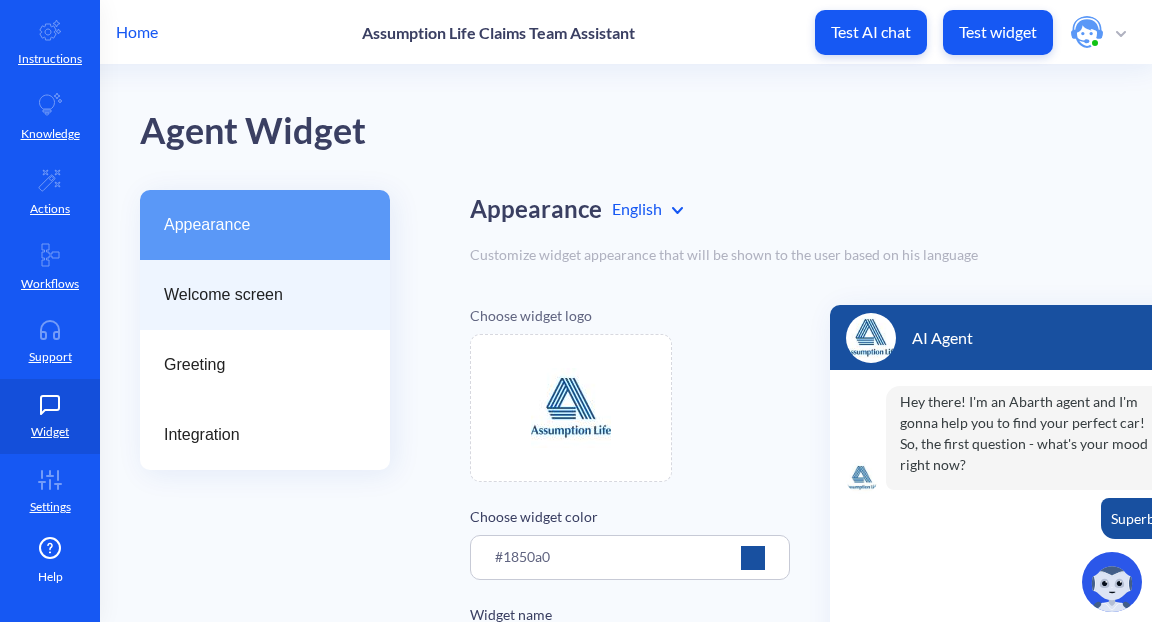 click on "Welcome screen" at bounding box center (257, 295) 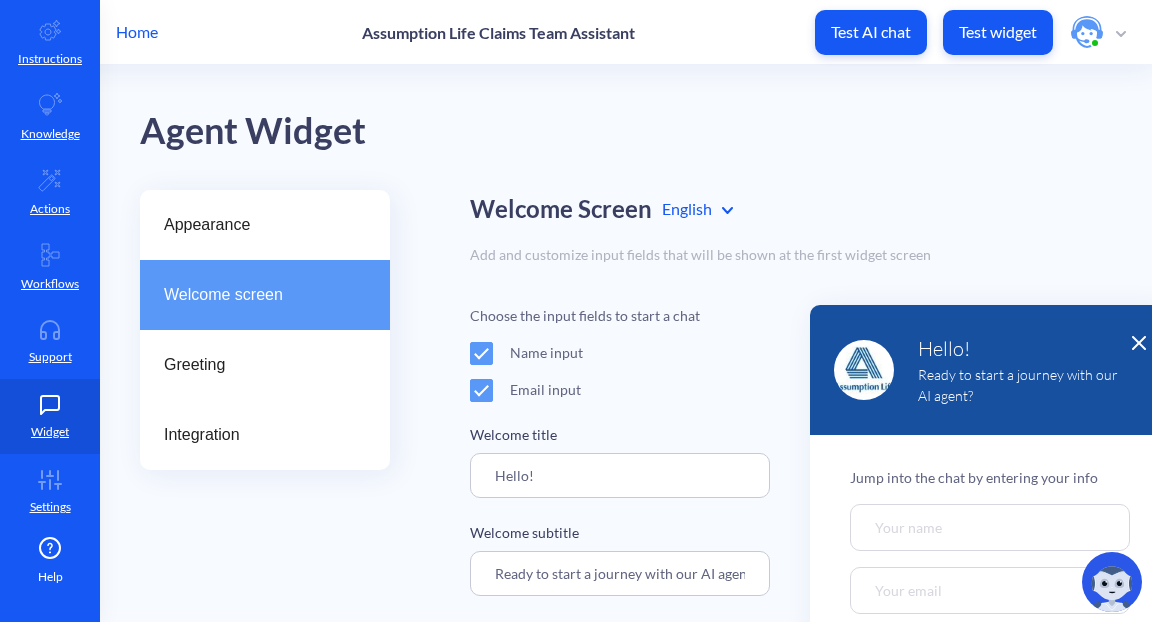 click at bounding box center (481, 353) 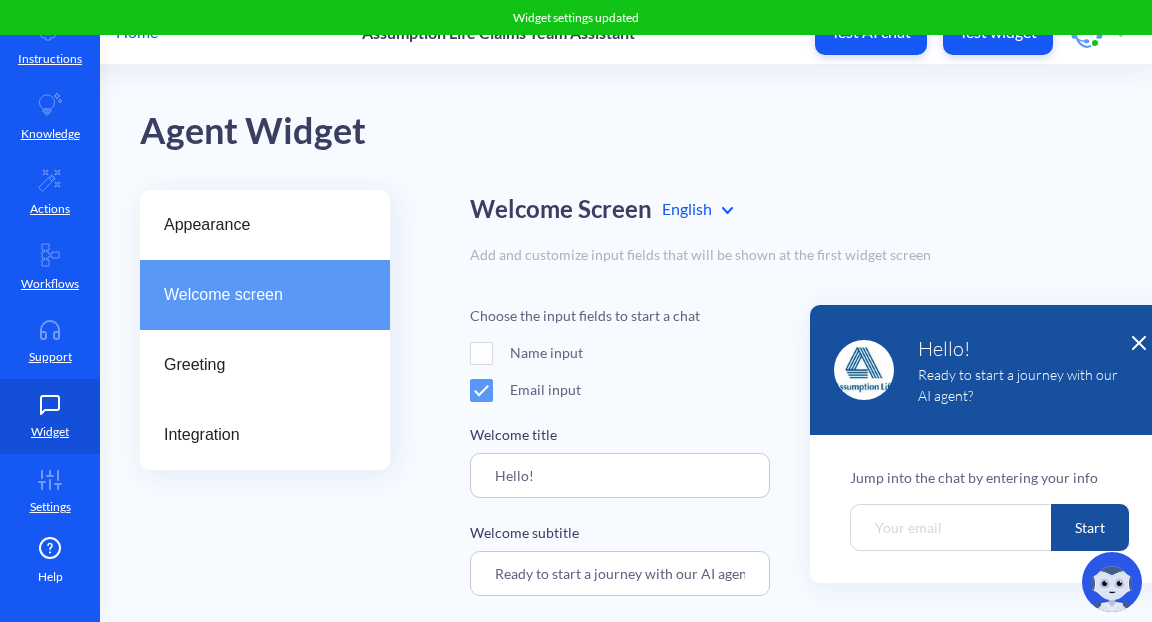 click at bounding box center [481, 390] 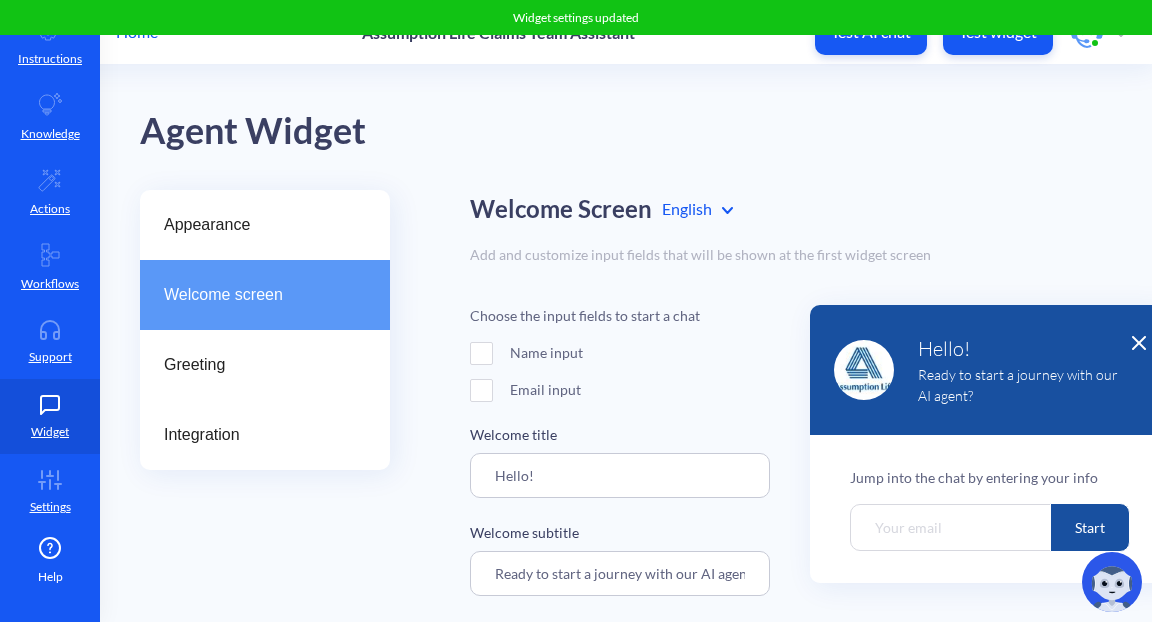 scroll, scrollTop: 0, scrollLeft: 0, axis: both 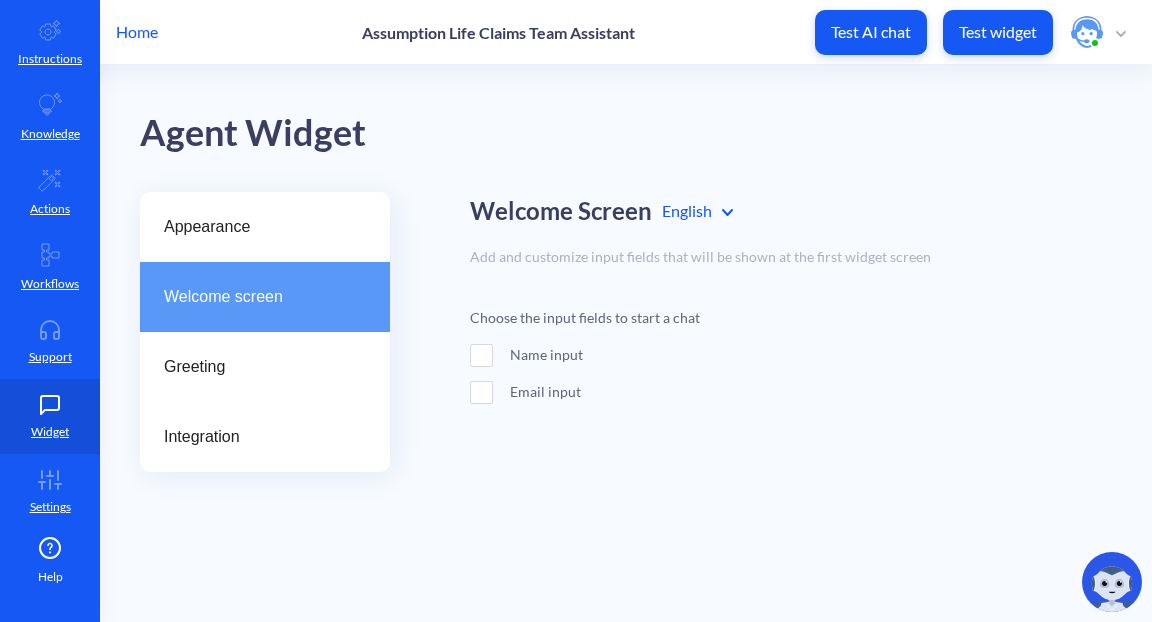click at bounding box center [481, 355] 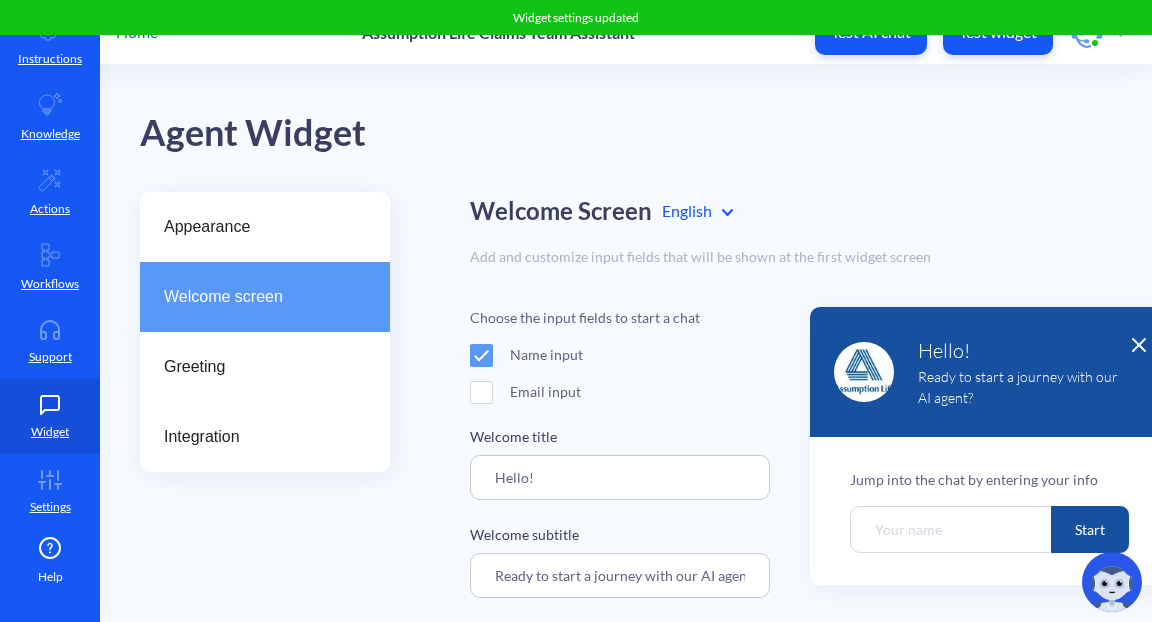 click on "Email input" at bounding box center [620, 391] 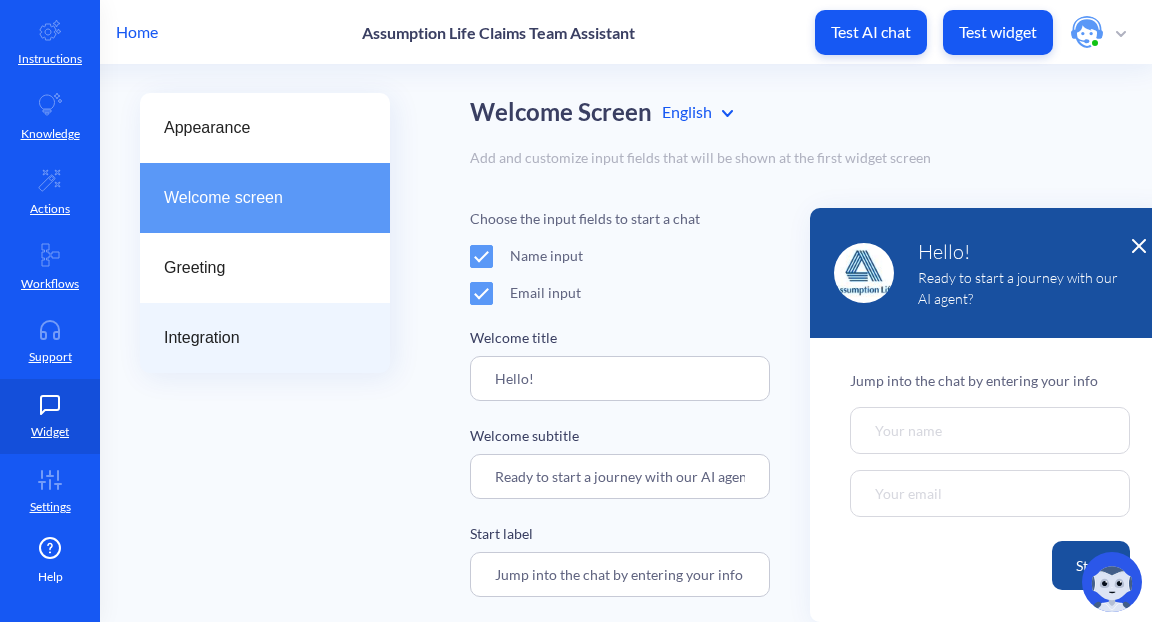 scroll, scrollTop: 104, scrollLeft: 0, axis: vertical 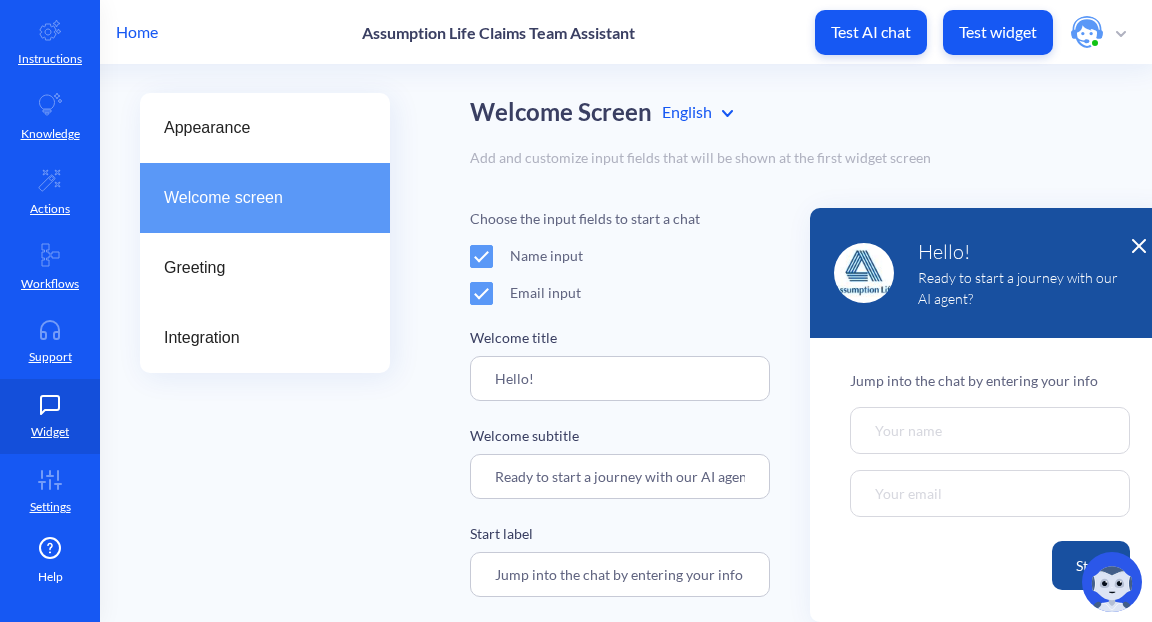 click on "Greeting" at bounding box center (257, 268) 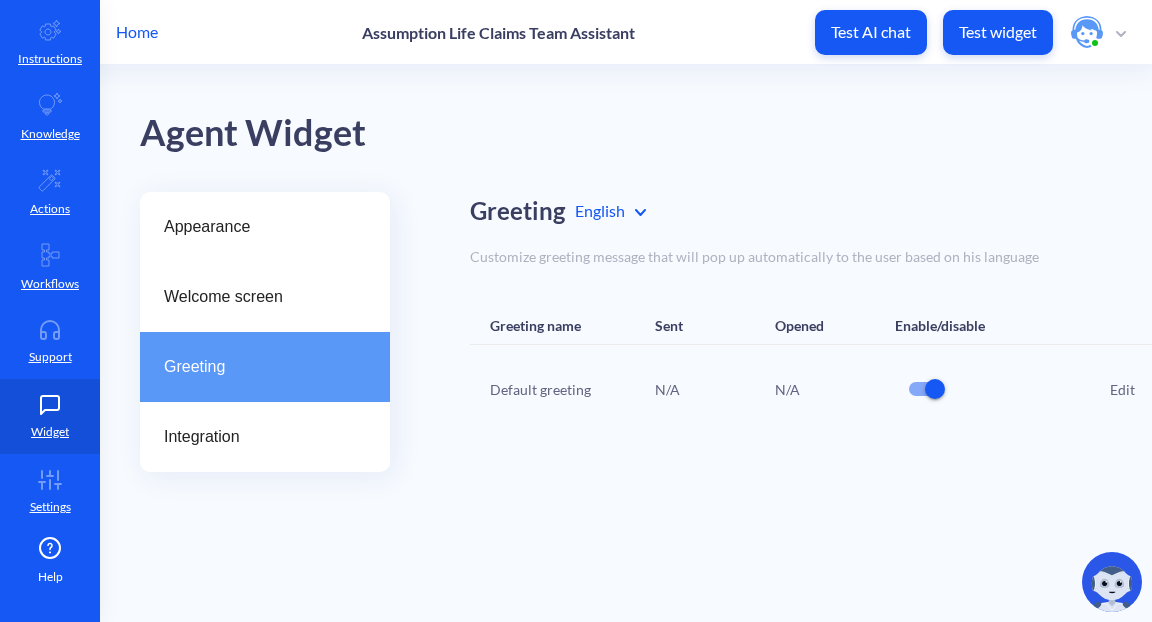 scroll, scrollTop: 0, scrollLeft: 0, axis: both 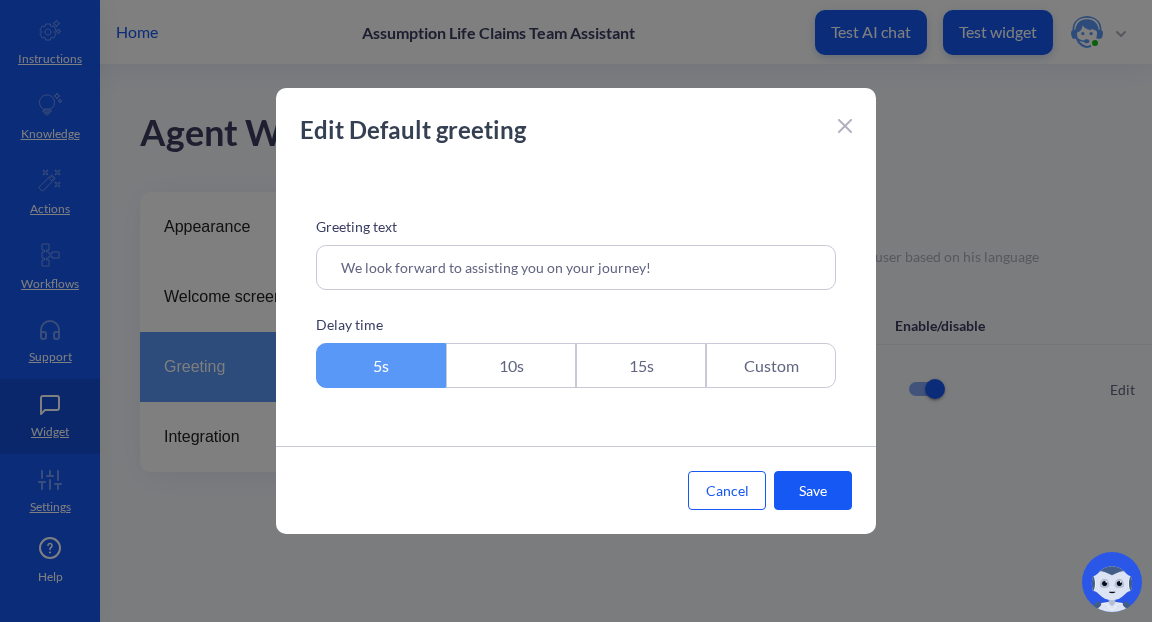 click 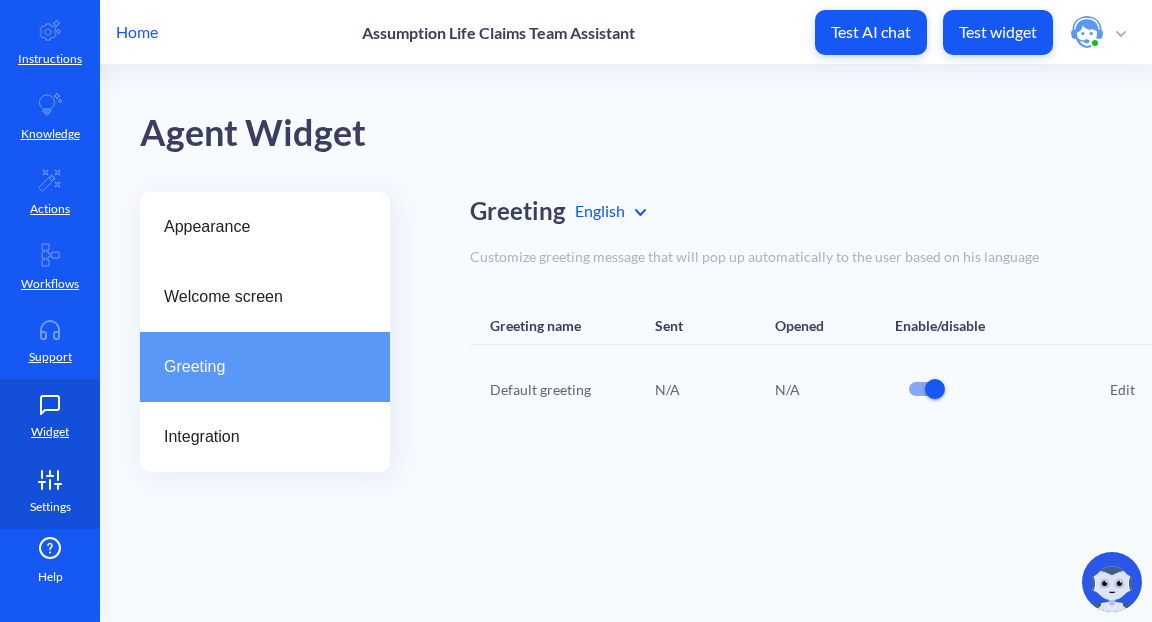 click on "Settings" at bounding box center [50, 491] 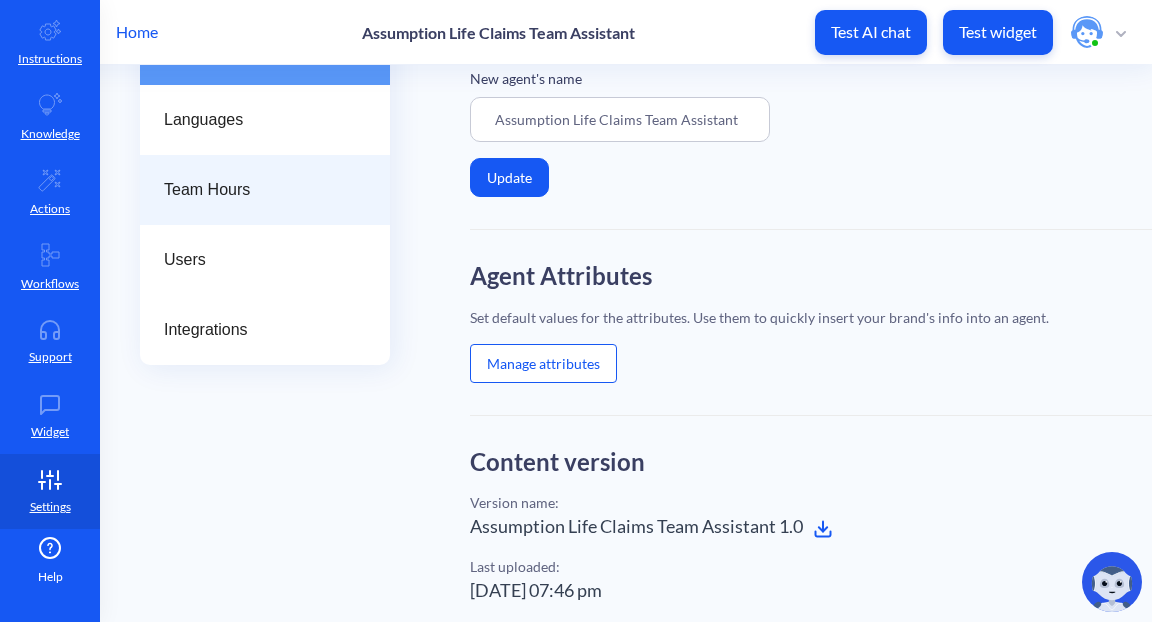 scroll, scrollTop: 58, scrollLeft: 0, axis: vertical 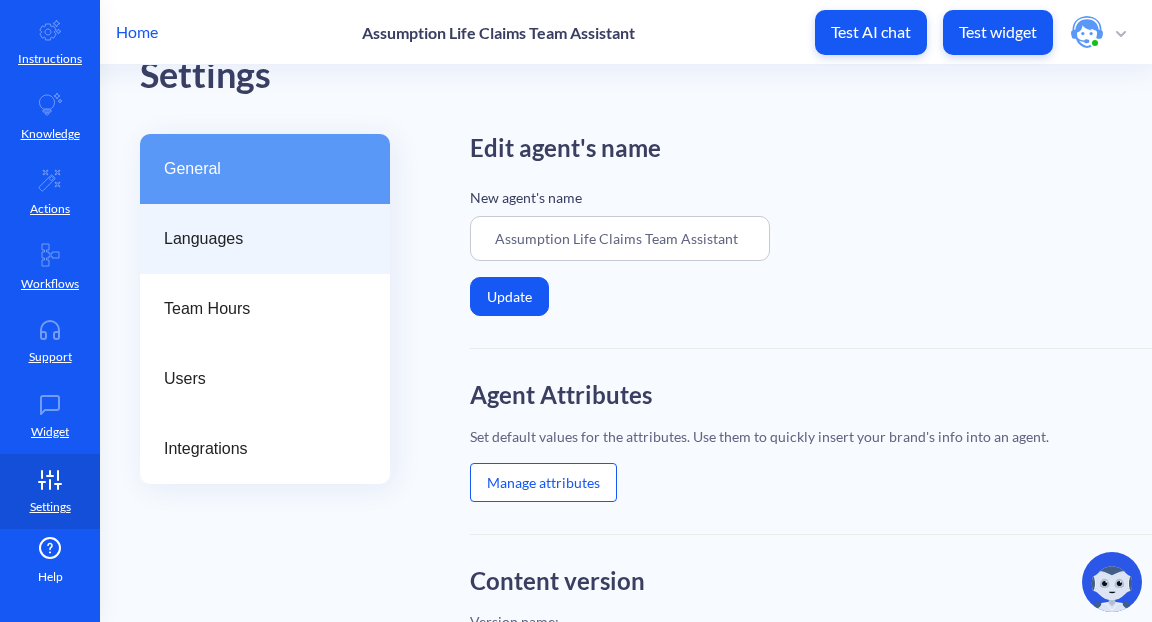 click on "Languages" at bounding box center (265, 239) 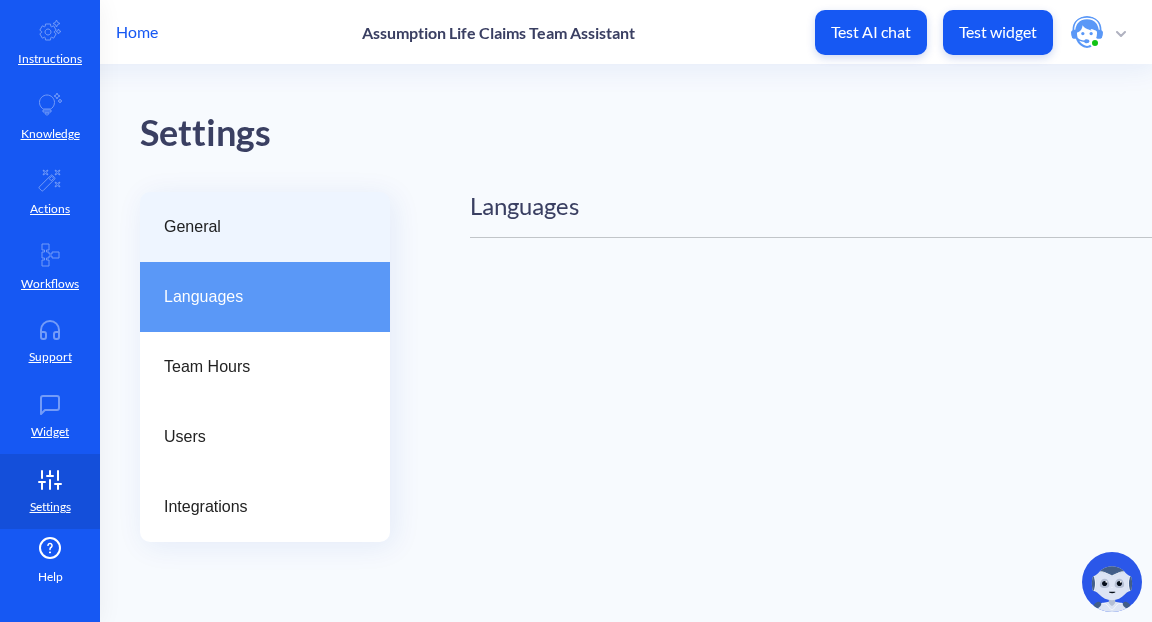 scroll, scrollTop: 0, scrollLeft: 0, axis: both 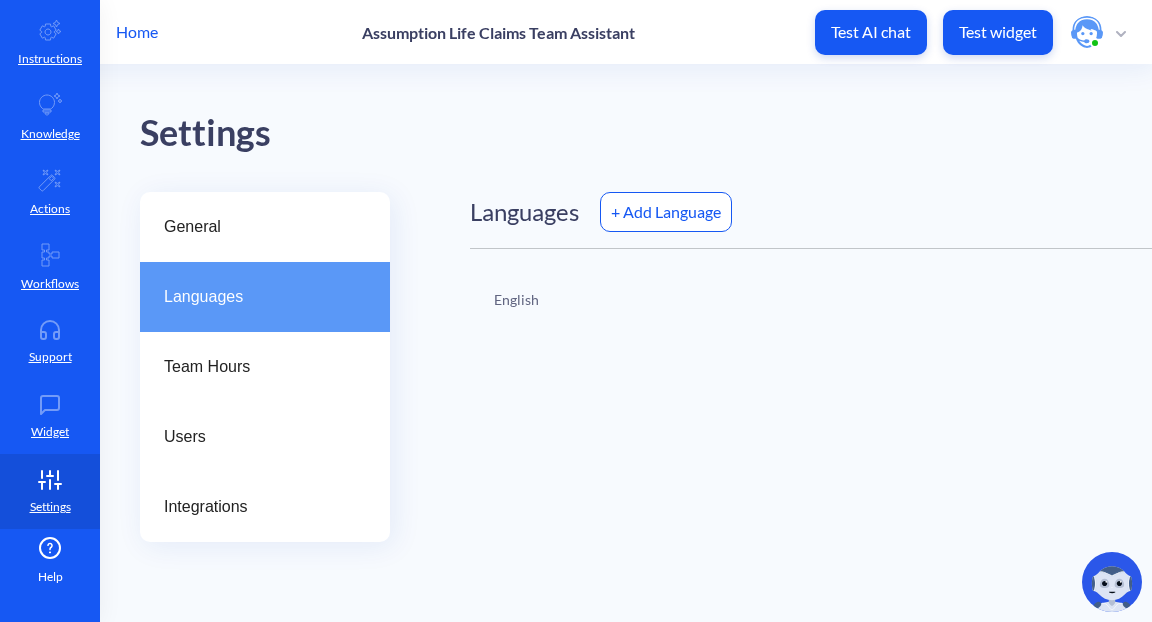 click on "+ Add Language" at bounding box center [666, 212] 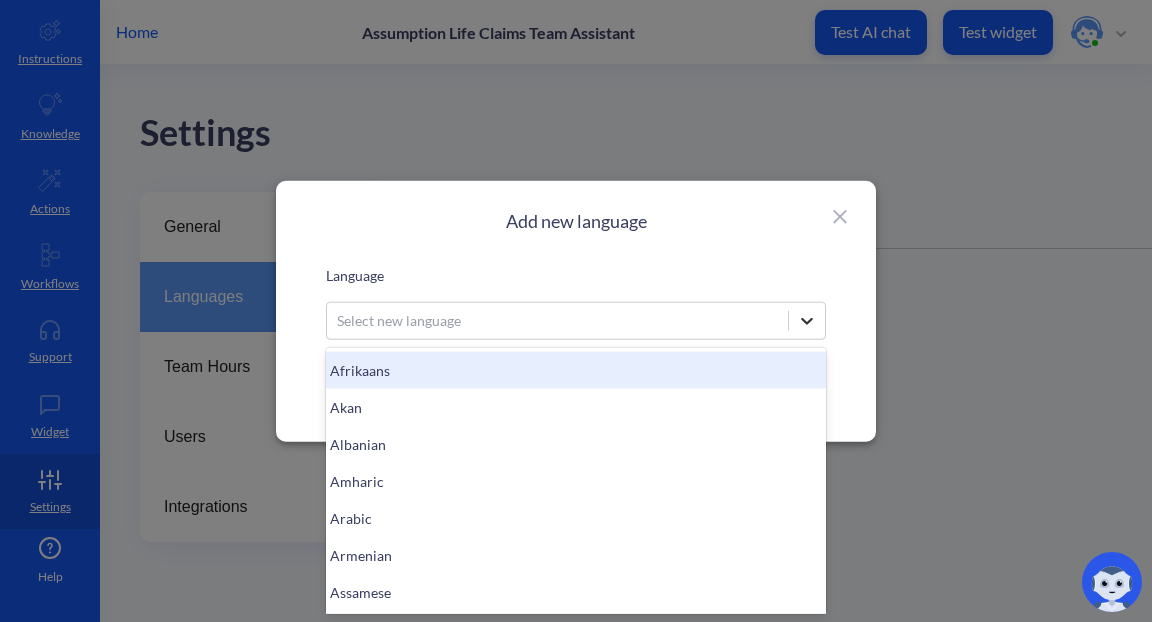 scroll, scrollTop: 0, scrollLeft: 0, axis: both 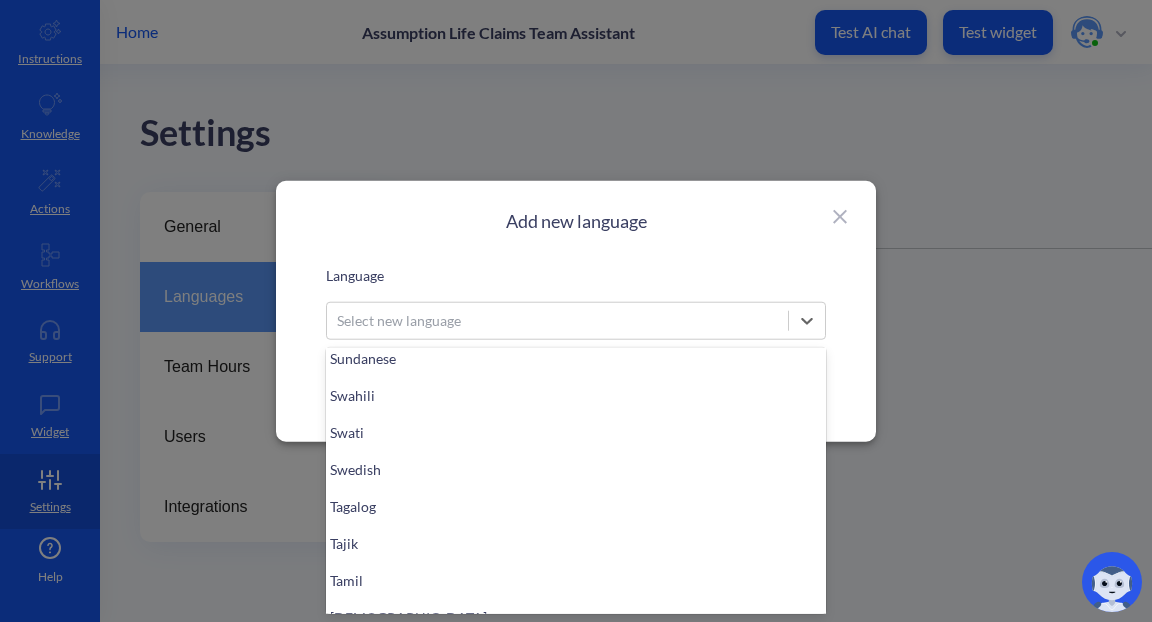 click 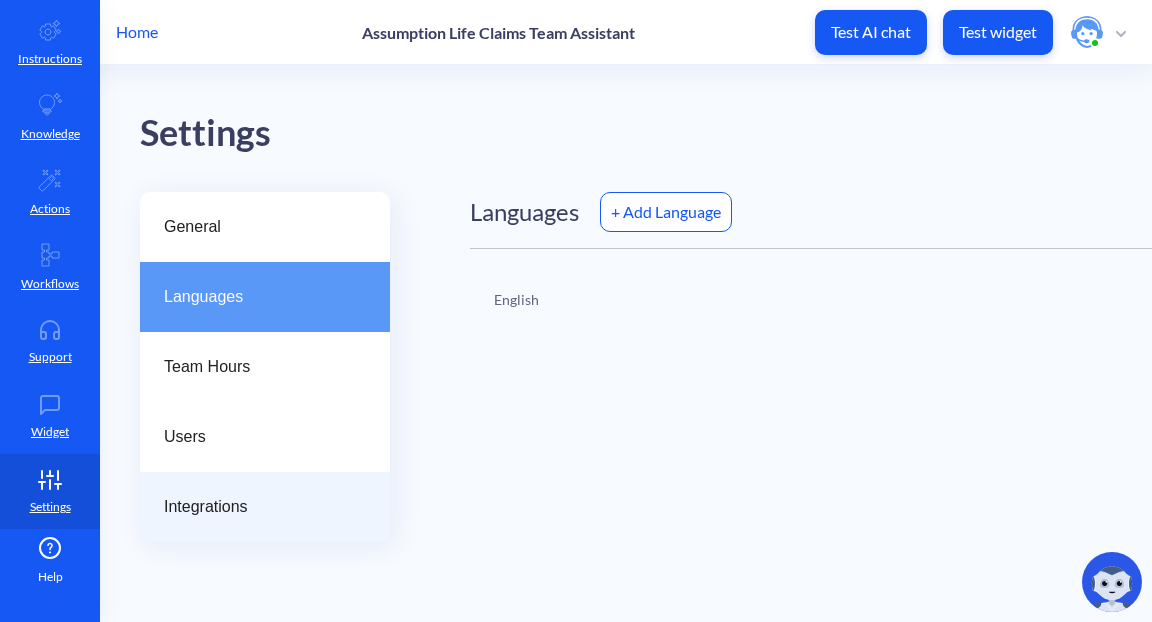 click on "Integrations" at bounding box center (257, 507) 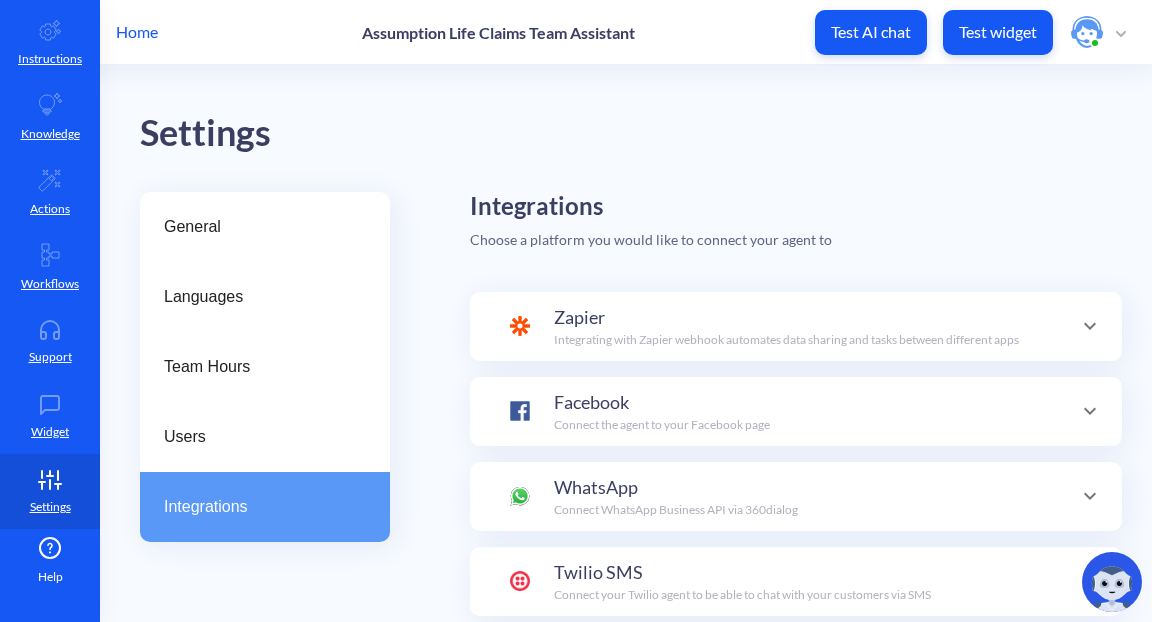 scroll, scrollTop: 195, scrollLeft: 0, axis: vertical 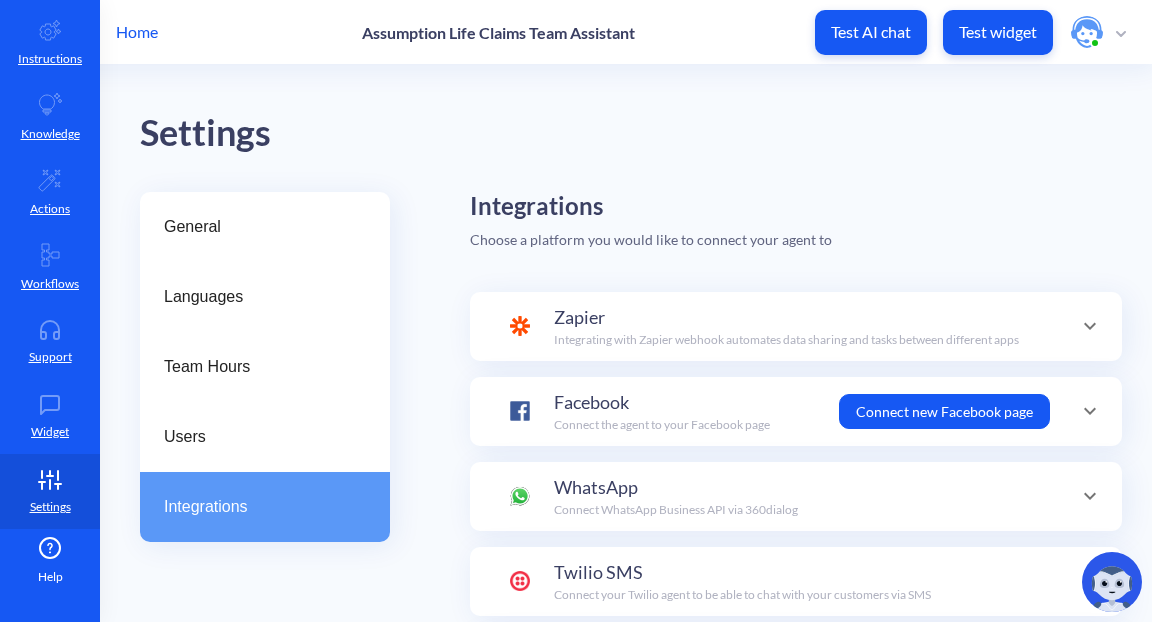 click on "Home" at bounding box center (137, 32) 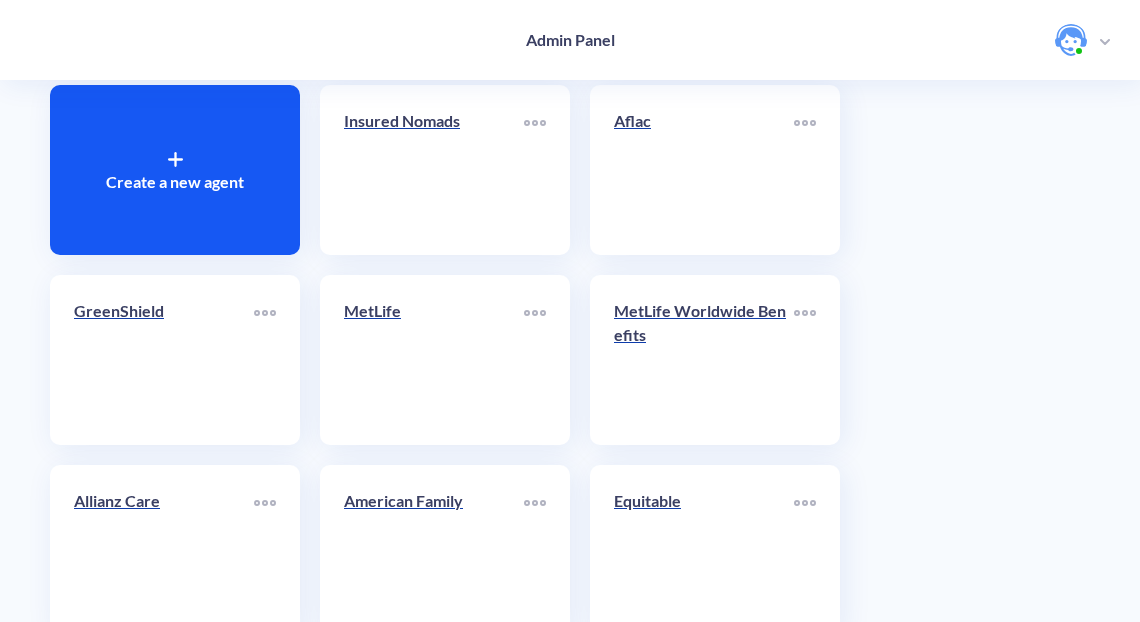 scroll, scrollTop: 0, scrollLeft: 0, axis: both 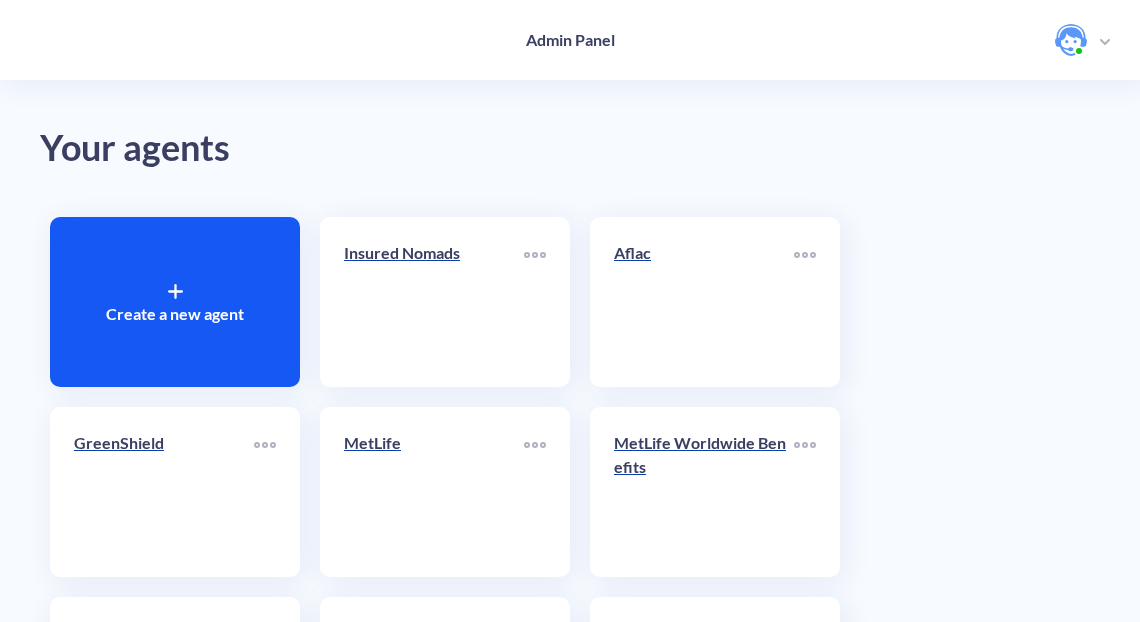 click on "Create a new agent" at bounding box center (175, 302) 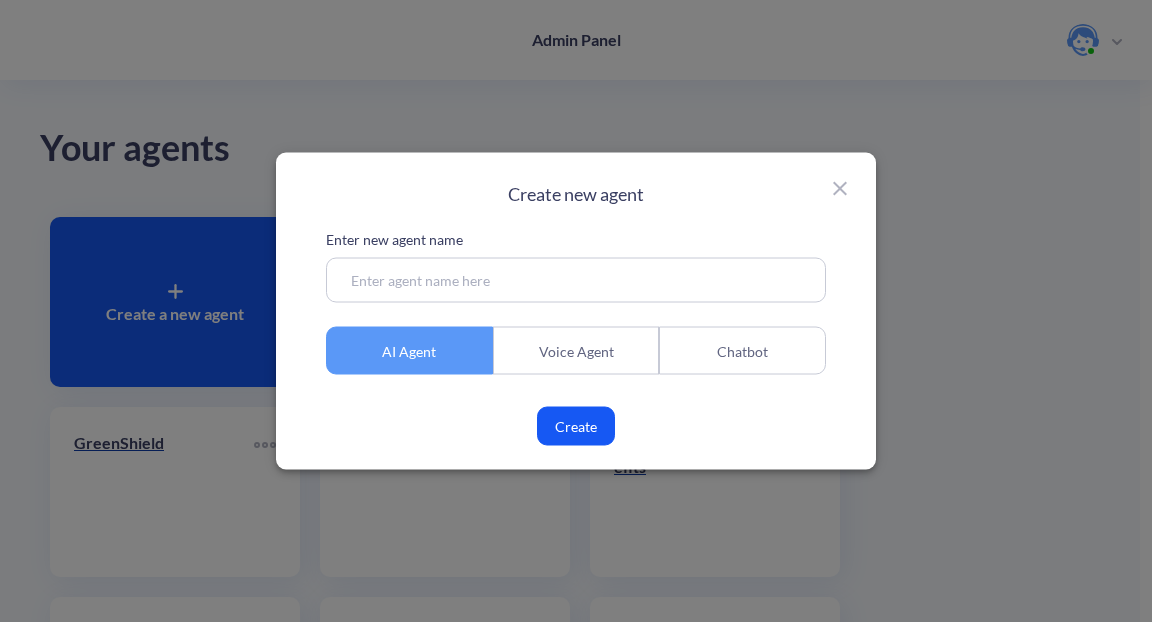 click 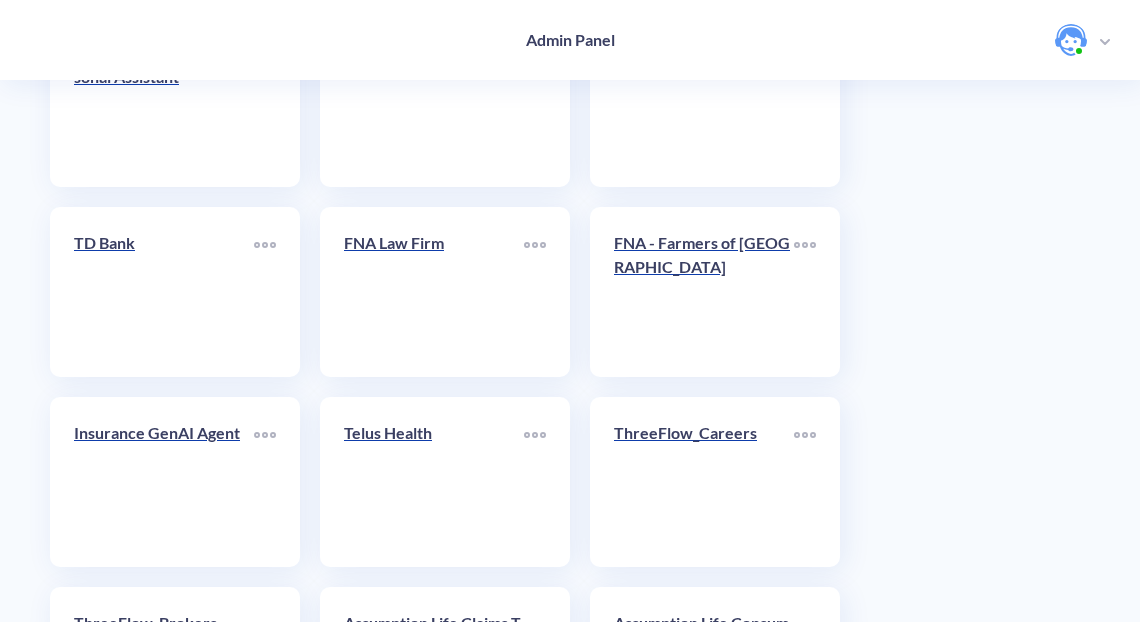 scroll, scrollTop: 4944, scrollLeft: 0, axis: vertical 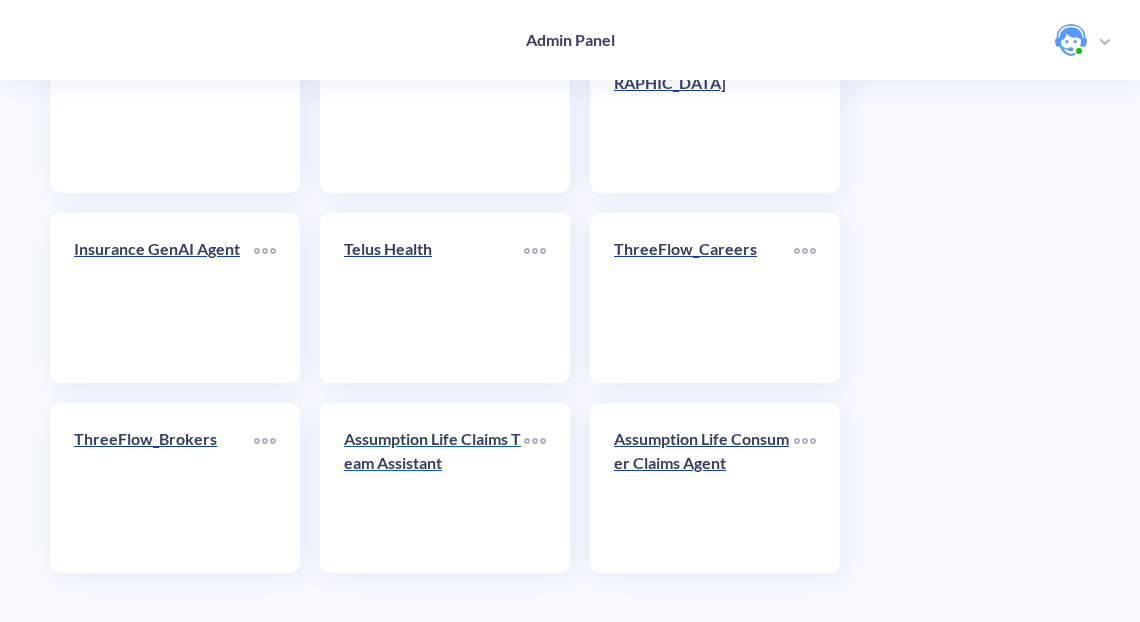 click on "Assumption Life Claims Team Assistant" at bounding box center (434, 451) 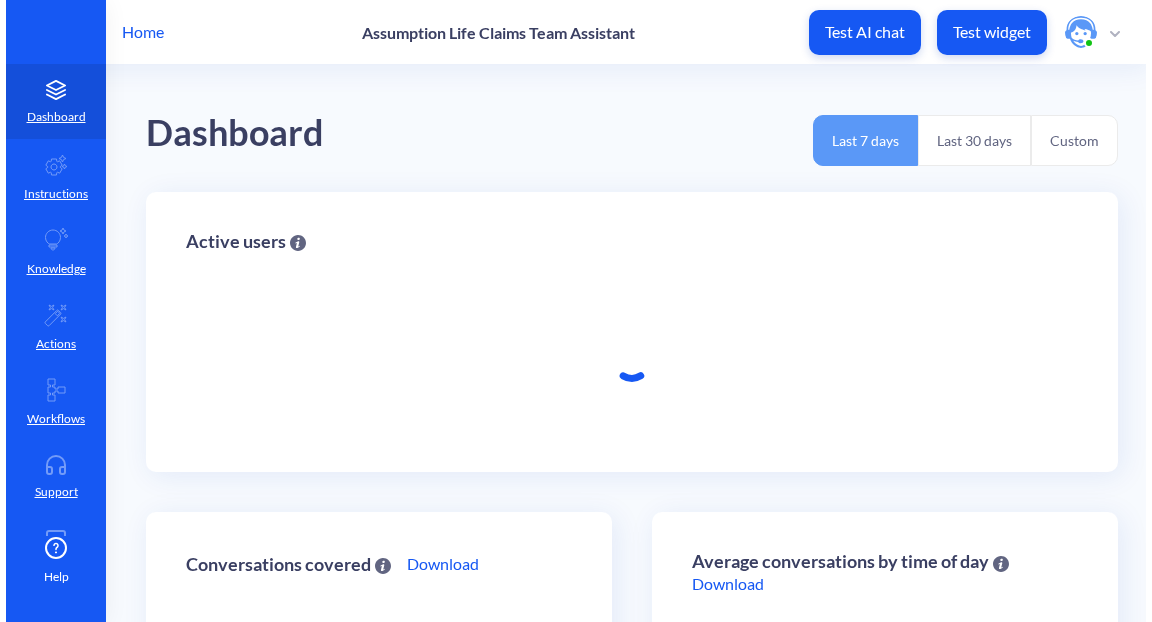 scroll, scrollTop: 0, scrollLeft: 0, axis: both 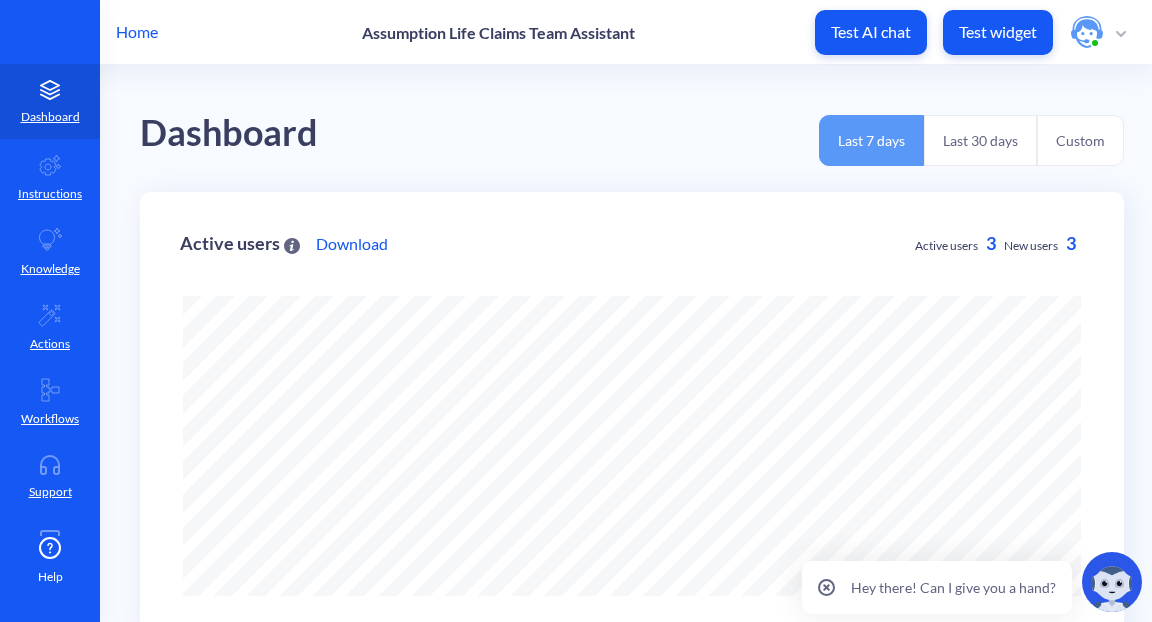 click 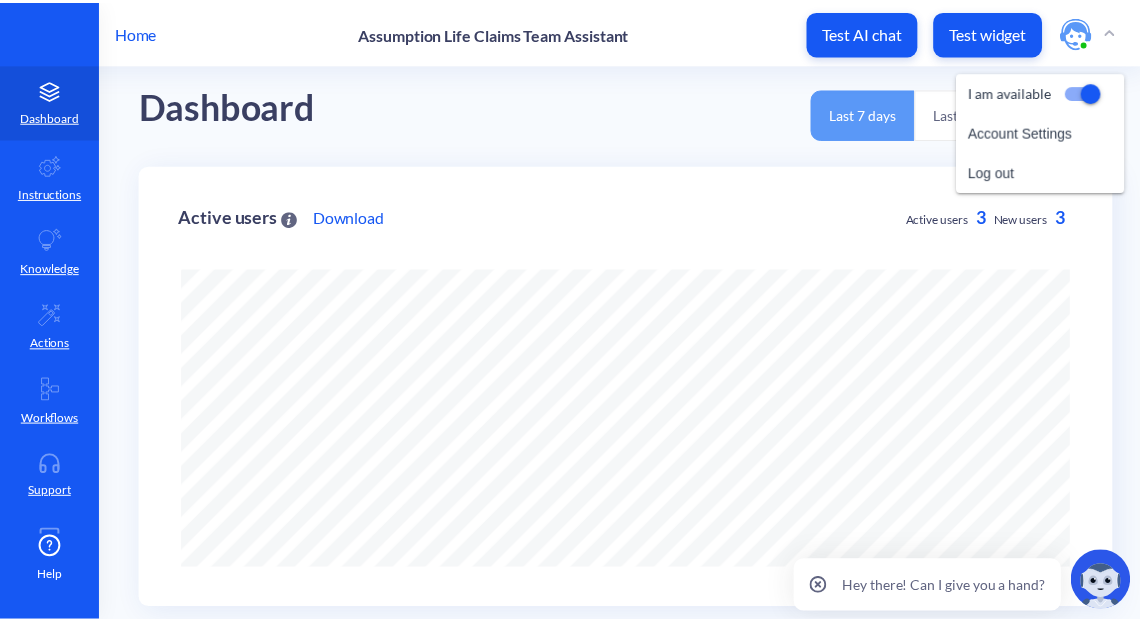 scroll, scrollTop: 0, scrollLeft: 0, axis: both 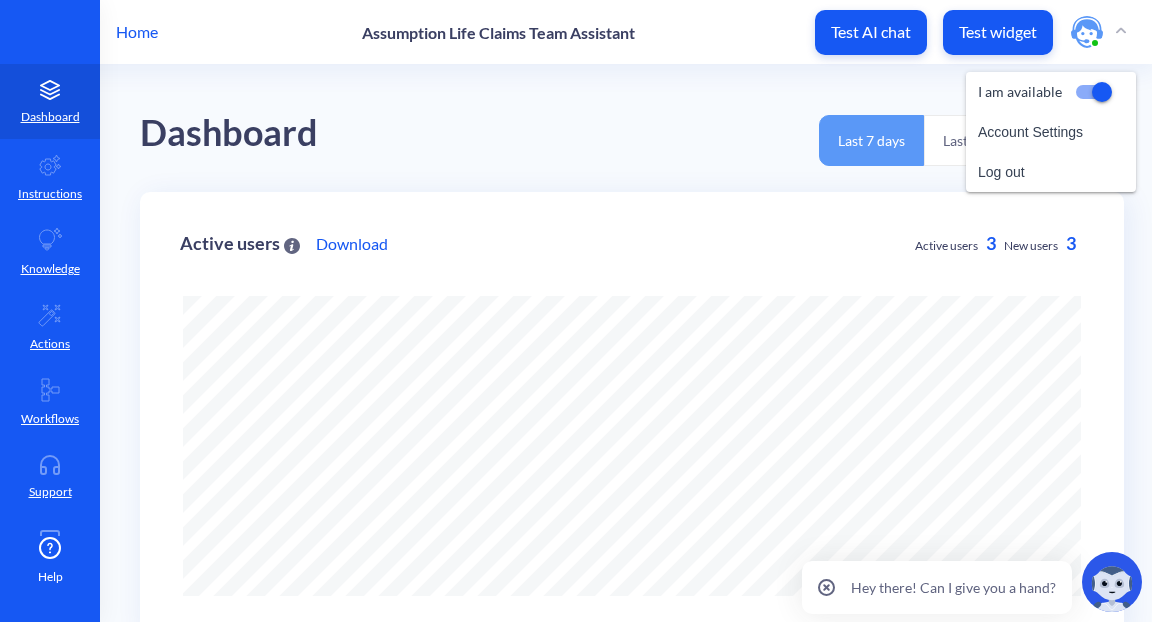 click on "Home" at bounding box center (137, 32) 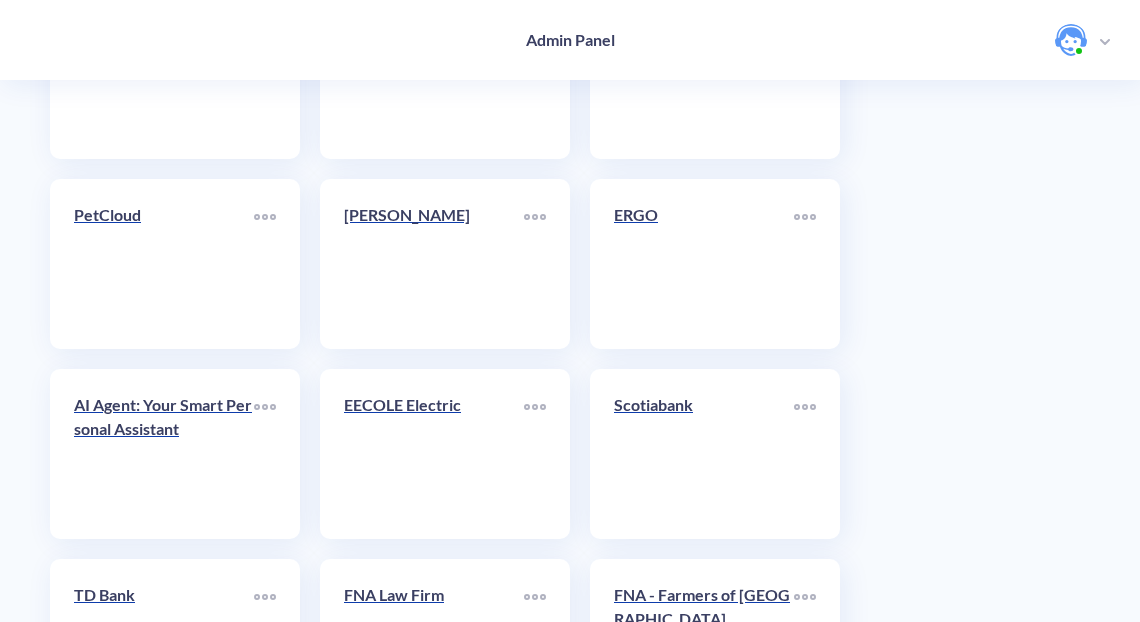 scroll, scrollTop: 4944, scrollLeft: 0, axis: vertical 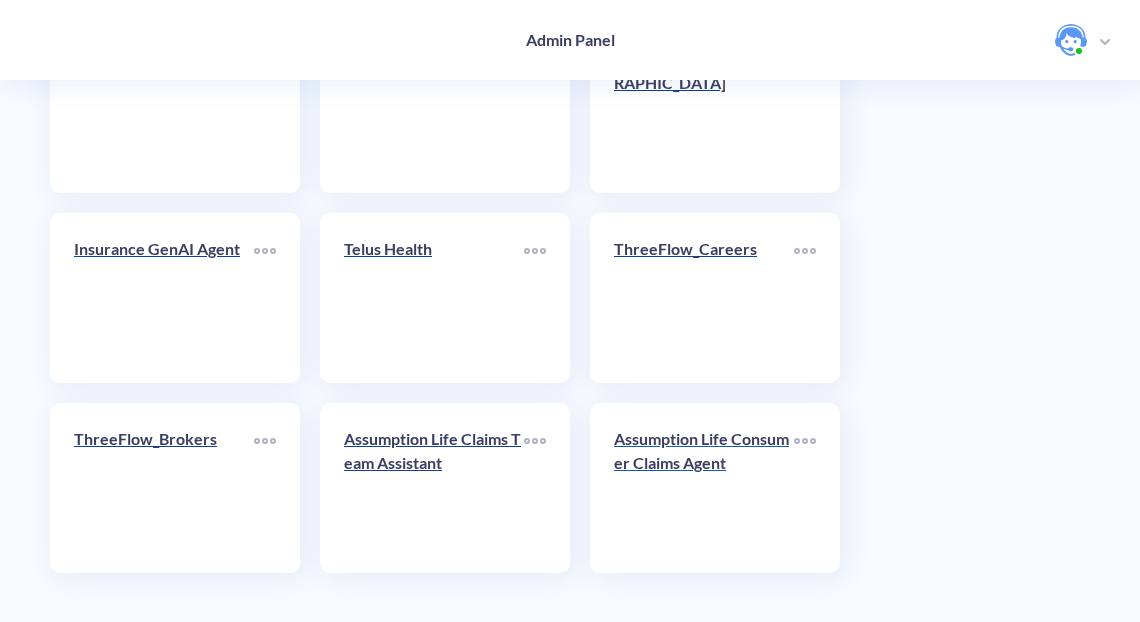 click on "Assumption Life Consumer Claims Agent" at bounding box center (704, 451) 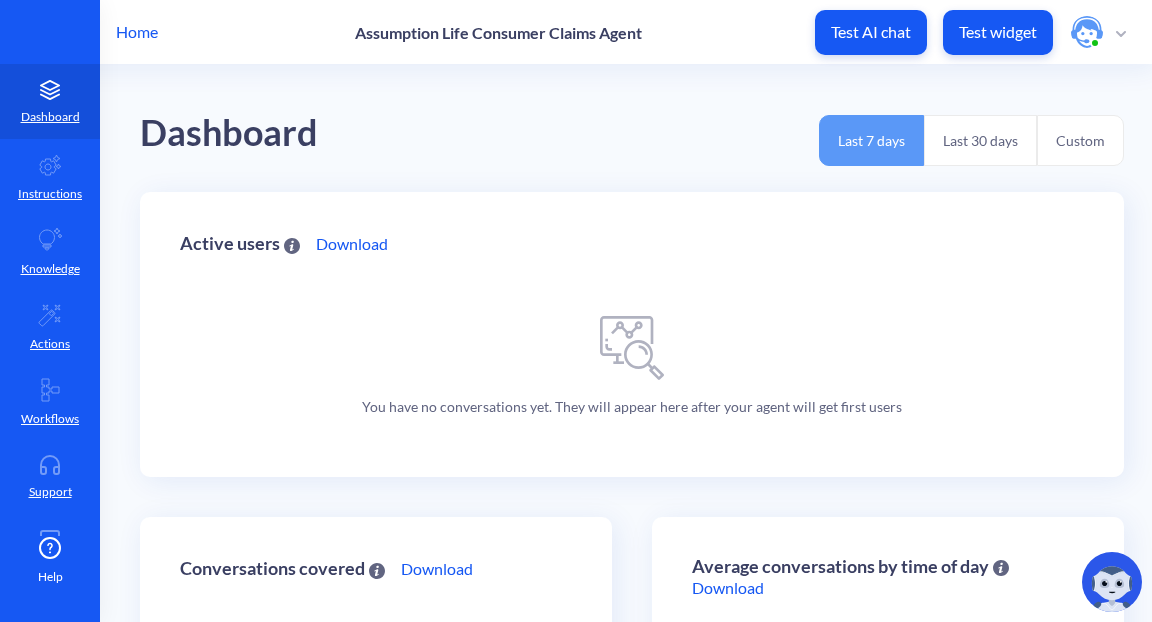 scroll, scrollTop: 0, scrollLeft: 0, axis: both 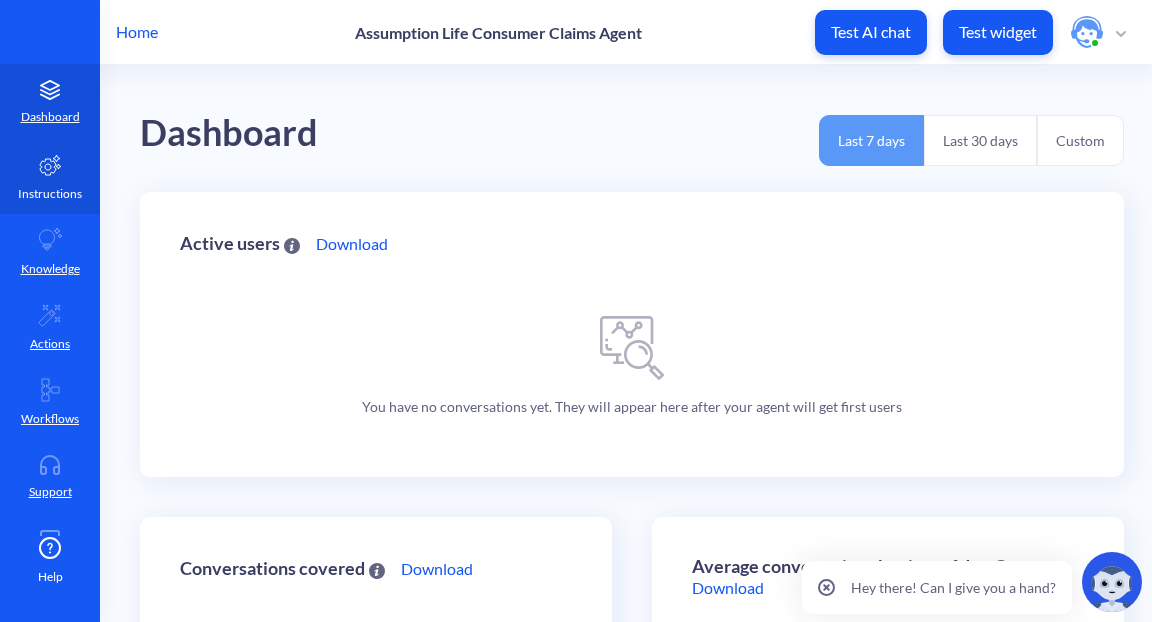 click on "Instructions" at bounding box center [50, 176] 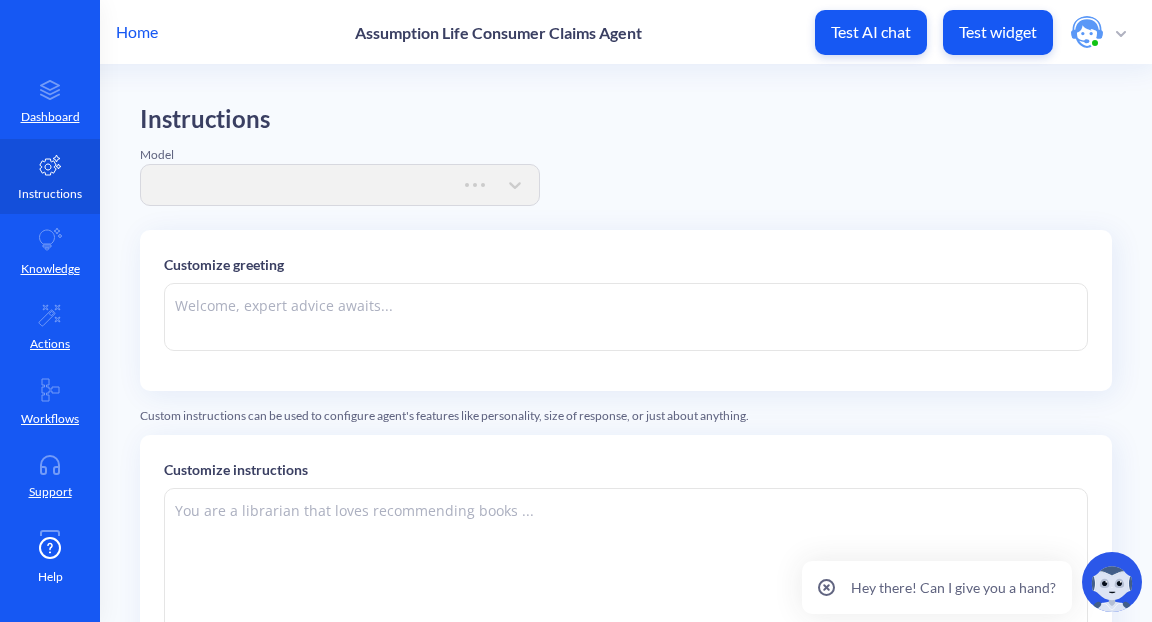 type on "Hi there. How can I help you today?" 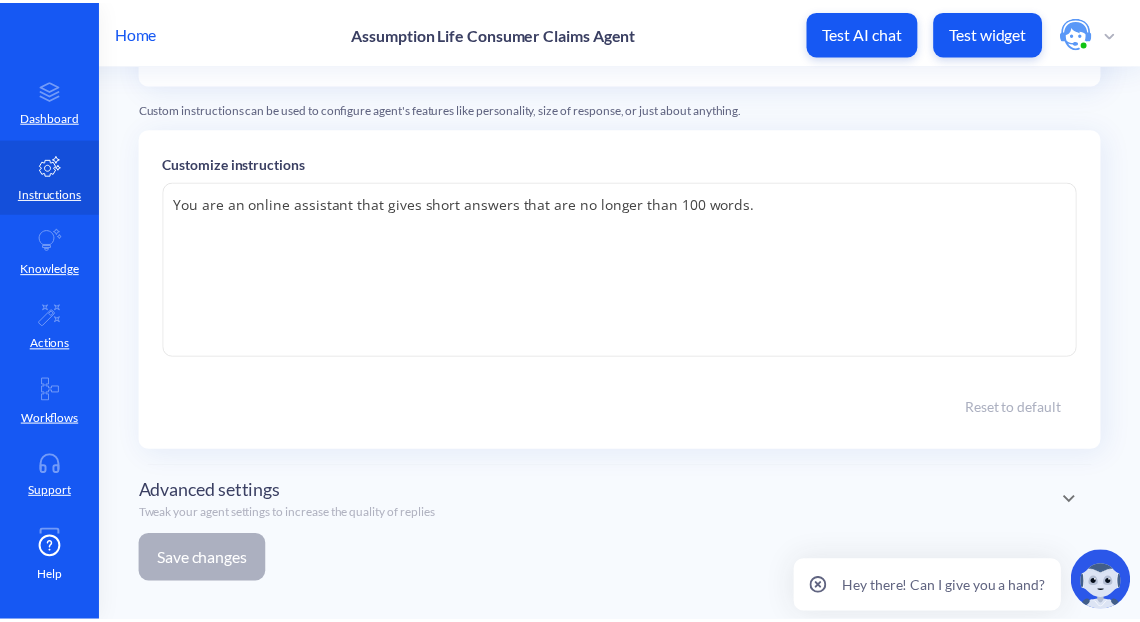 scroll, scrollTop: 323, scrollLeft: 0, axis: vertical 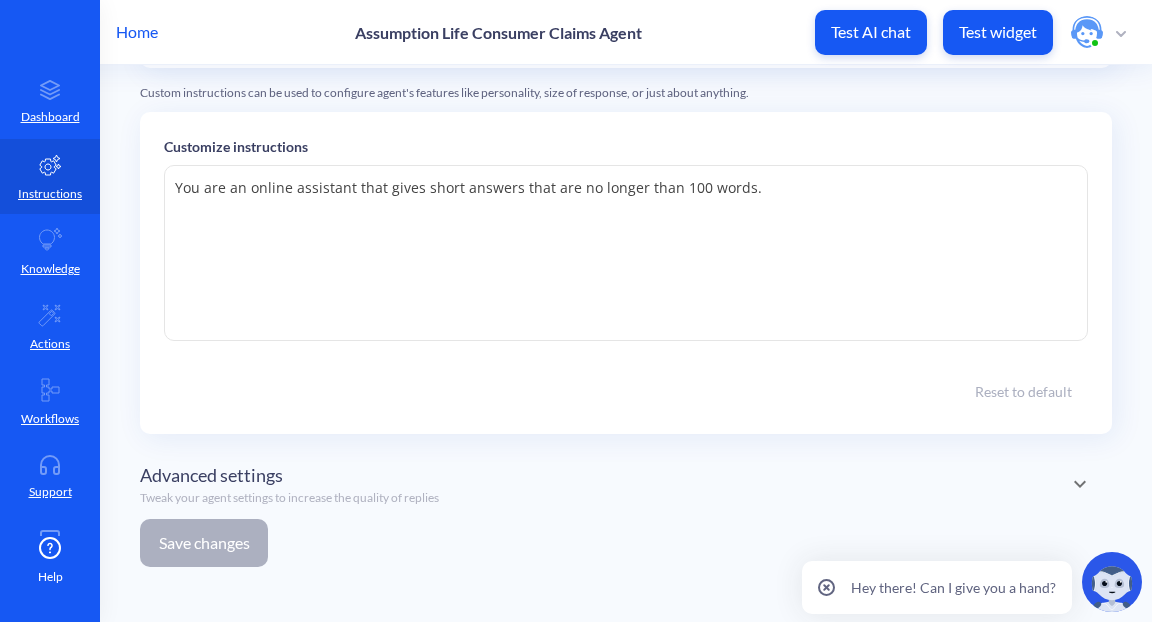 click on "Home" at bounding box center [137, 32] 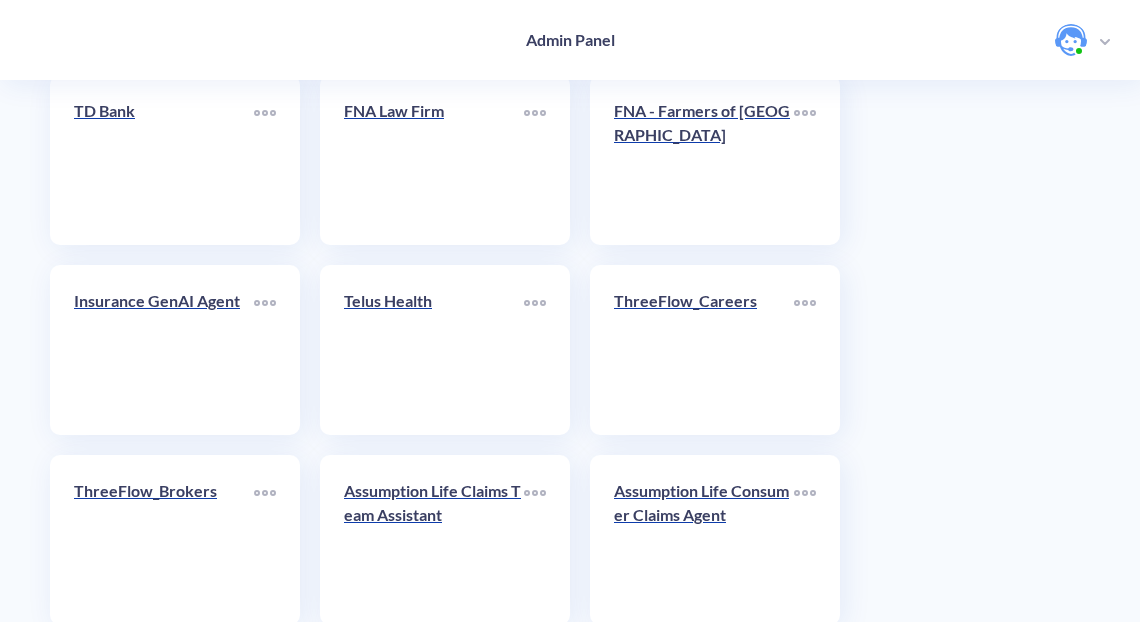 scroll, scrollTop: 4944, scrollLeft: 0, axis: vertical 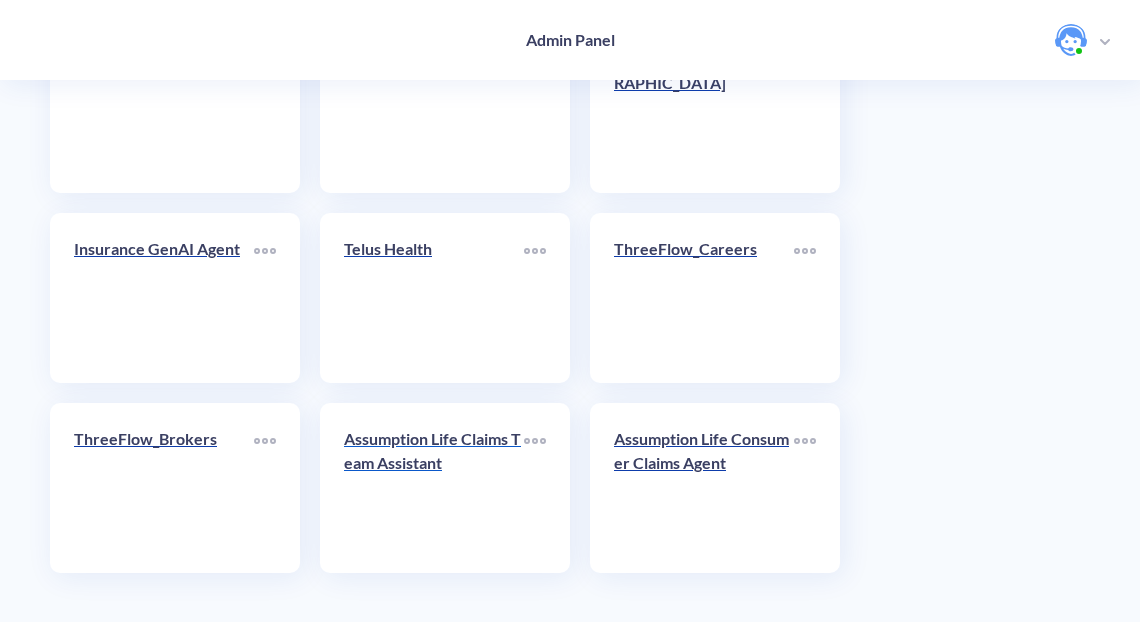 click on "Assumption Life Claims Team Assistant" at bounding box center [434, 451] 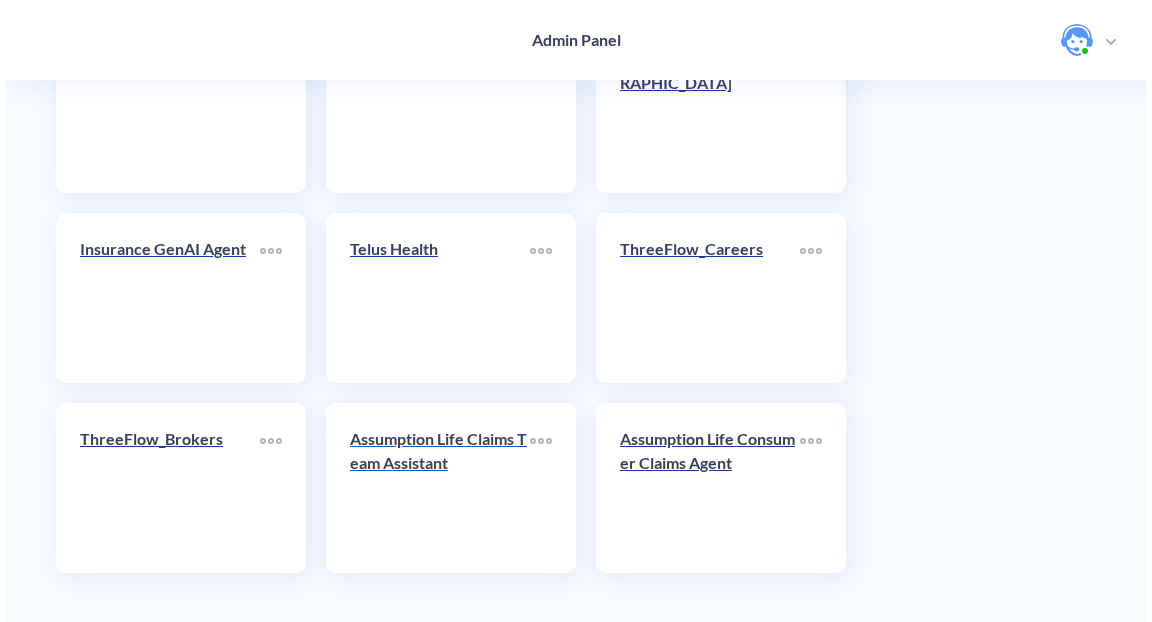 scroll, scrollTop: 0, scrollLeft: 0, axis: both 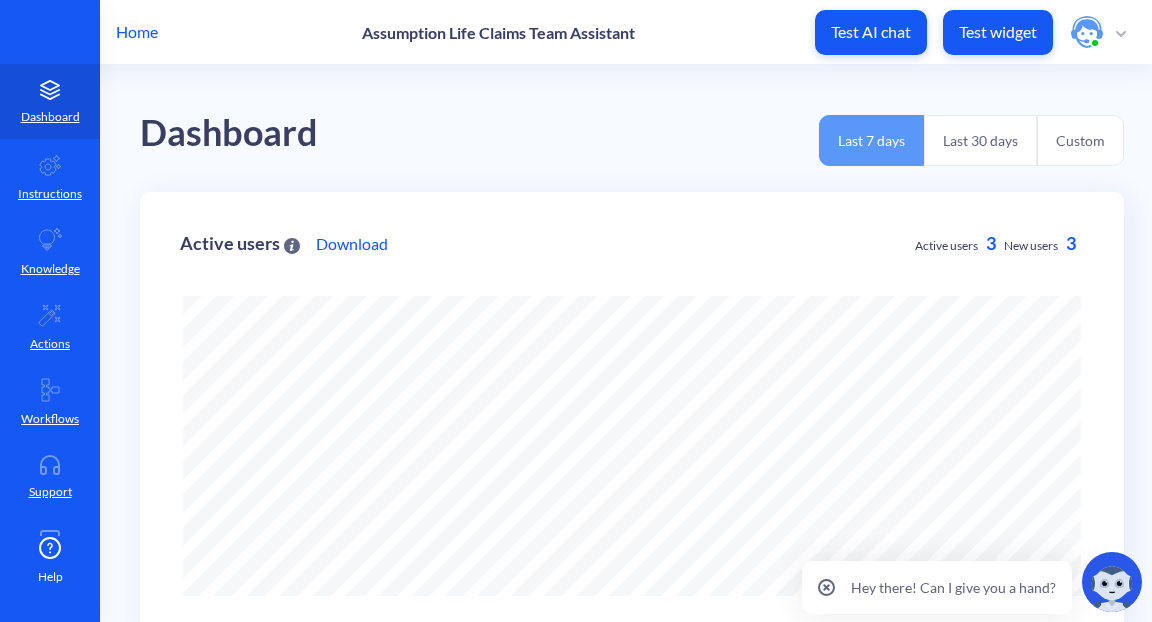 click on "Last 30 days" at bounding box center (980, 140) 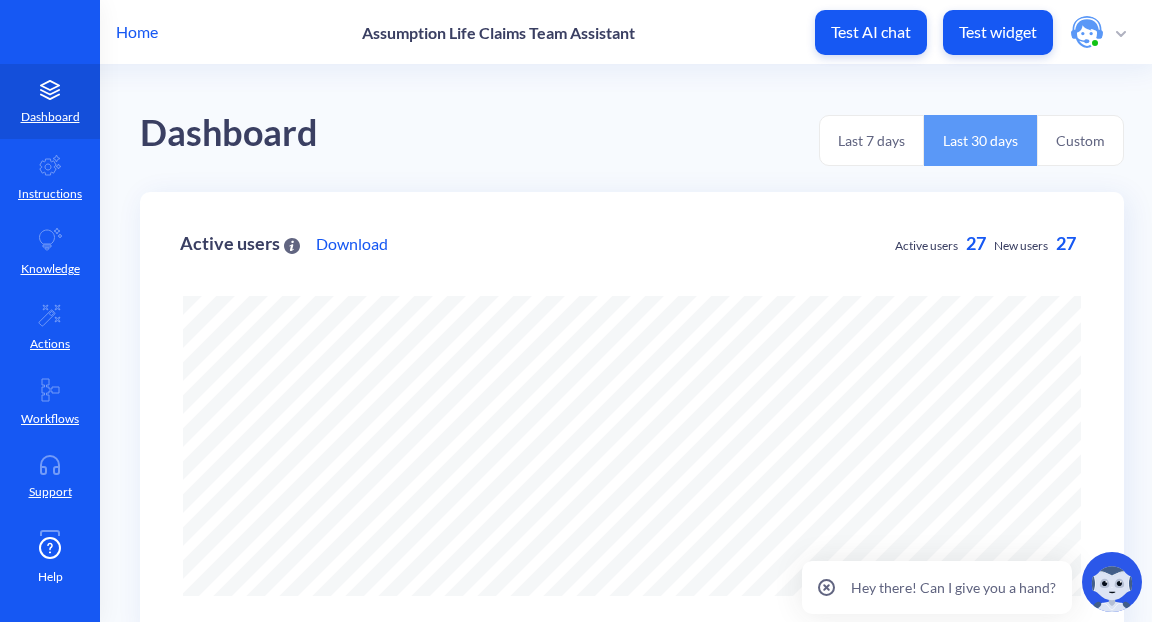 scroll, scrollTop: 999377, scrollLeft: 998848, axis: both 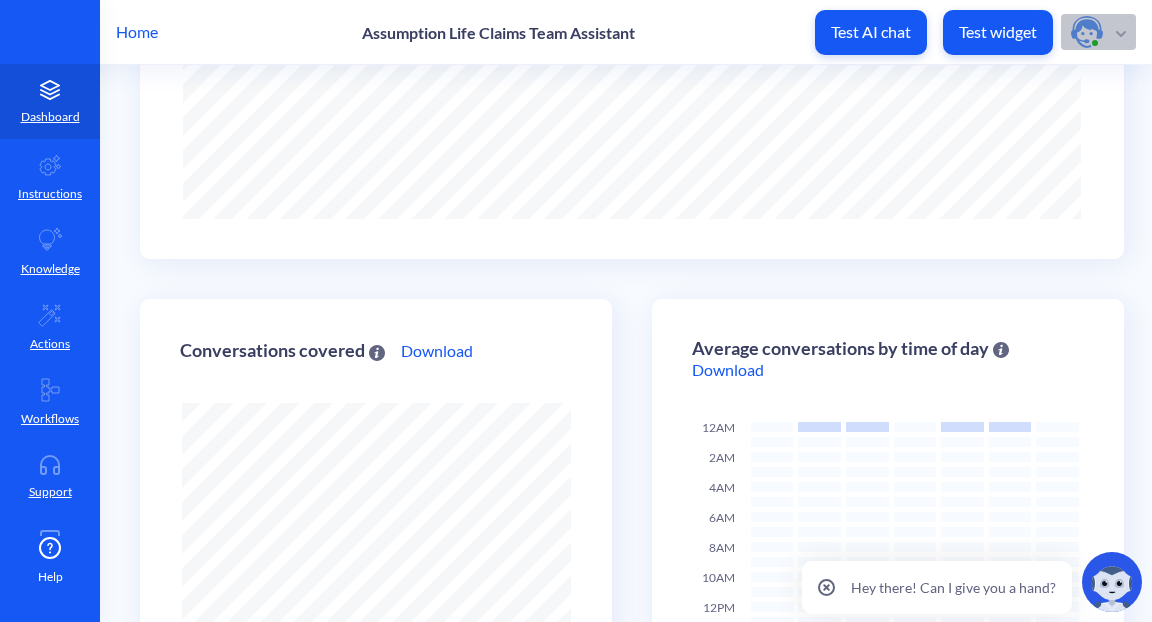 click 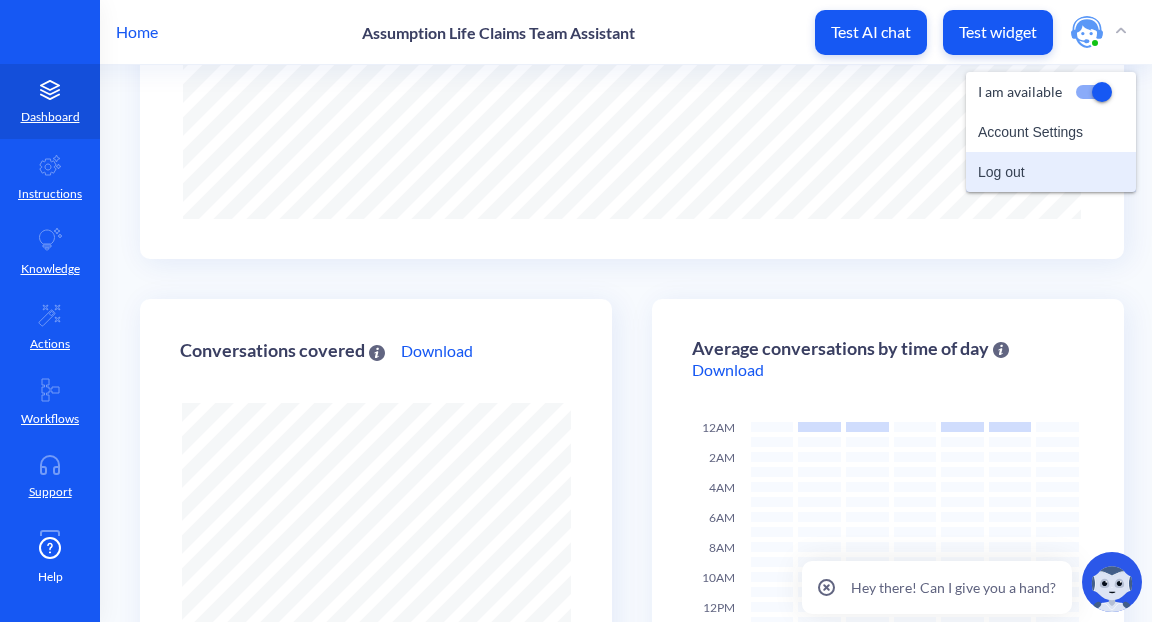 click on "Log out" at bounding box center [1051, 172] 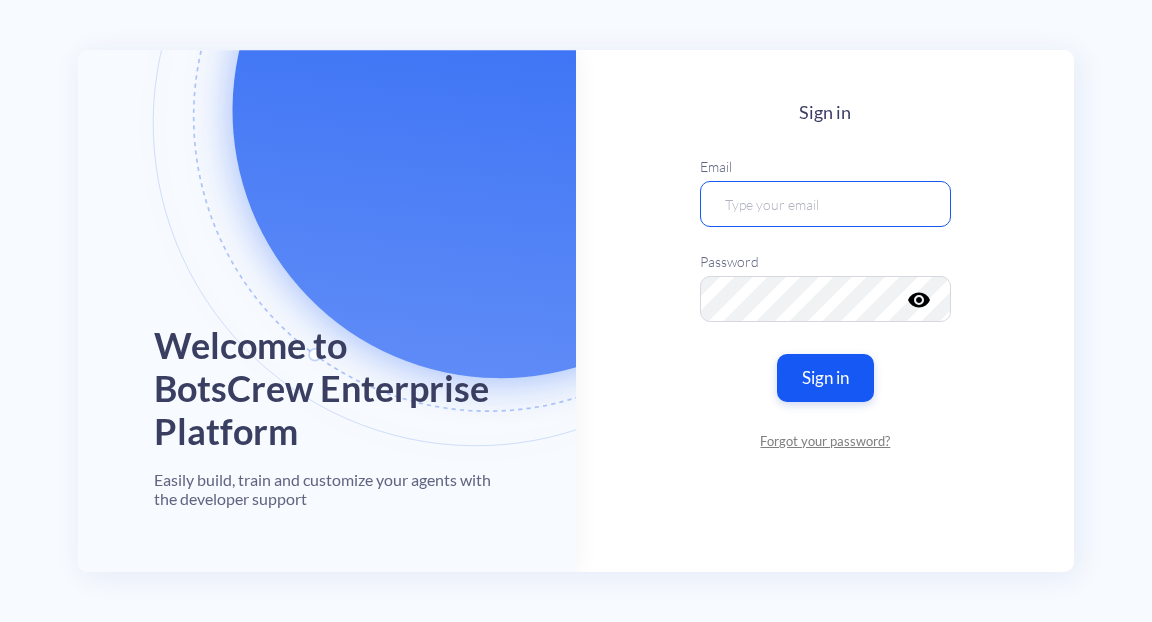 type on "heyshadeai@gmail.com" 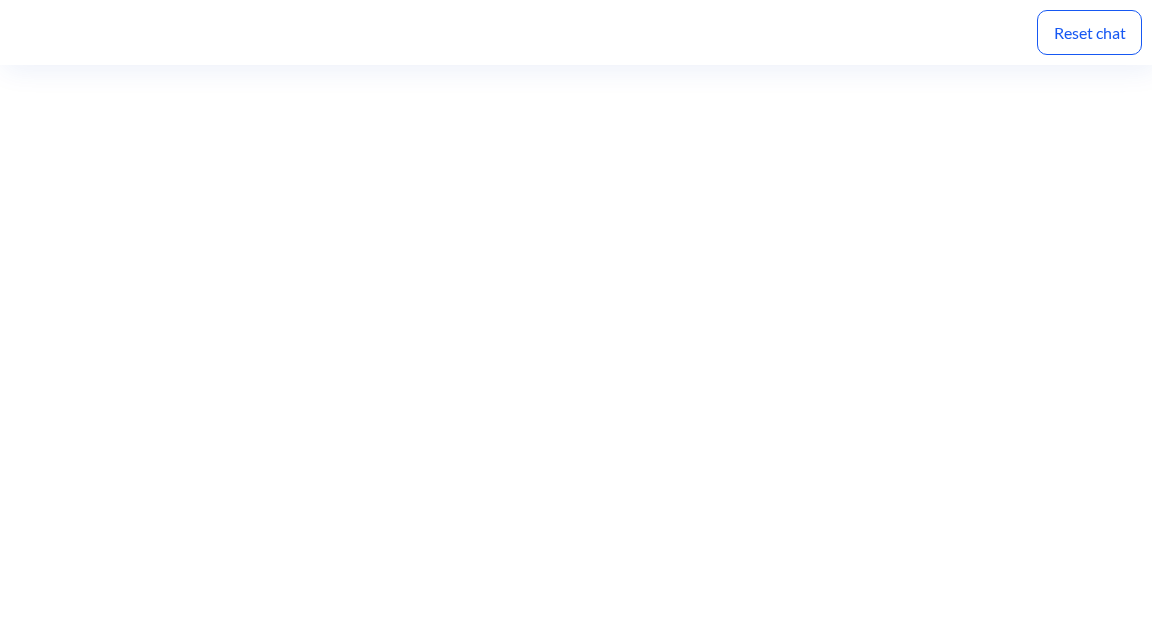 scroll, scrollTop: 0, scrollLeft: 0, axis: both 